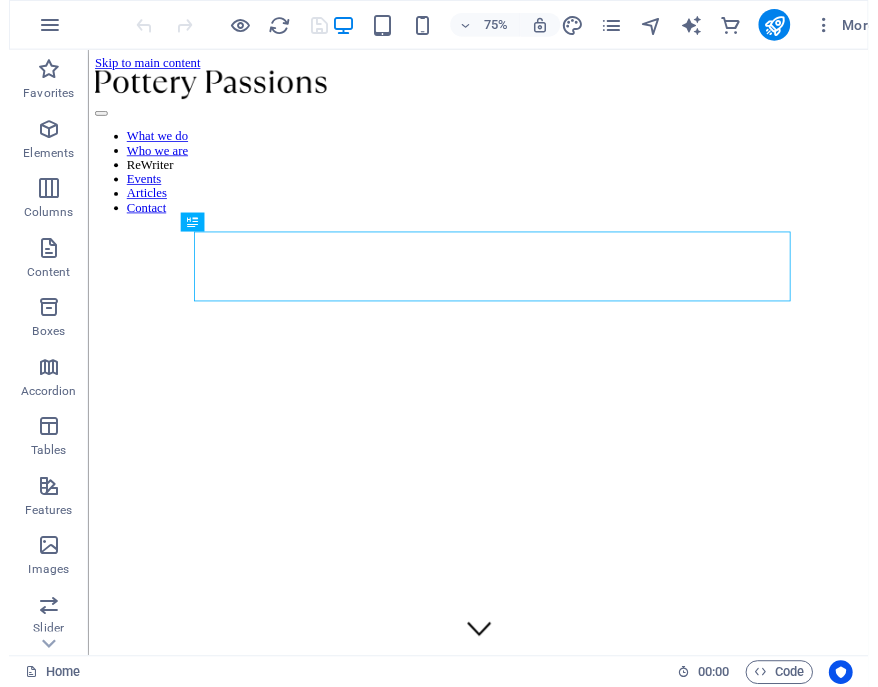 scroll, scrollTop: 0, scrollLeft: 0, axis: both 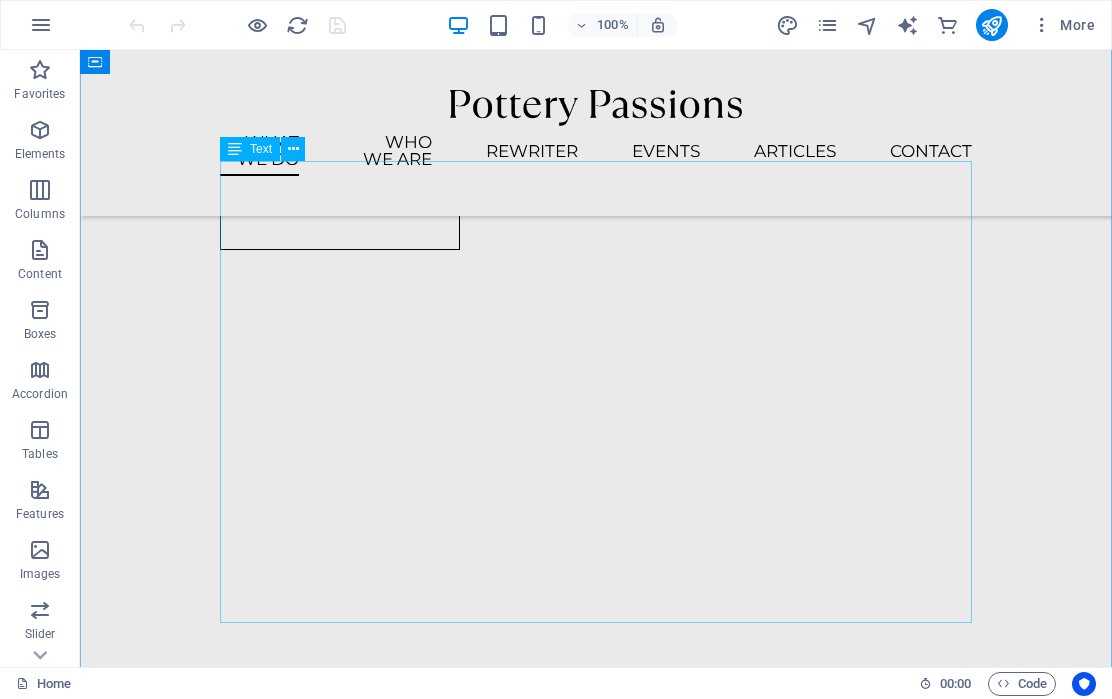 click on "ReWriting Wor(l)ds is a suite of transdisciplinary research aimed at understanding how mixing reading and writing through creative, interactive, play  with  poetry can enhance young people's literacy engagement and wellbeing. This understanding will be used develop programmes, policy advice, and tech-supported solutions – including the creation of a mobile reading/writing app called  ReWriter  – to engage, enrich, and empower young people's literacy and life-long wellbeing. The research we are undertaking is  transdisciplinary  – encompassing literary/creative theory, education and literacy scholarship, cognitive psychology and neuroaesthetics, and more... community co-produced  – meaning working in close partnership with young person researchers, parents/guardians, and educators research-practiced partnered  – undertaken in collaboration with literary organisation, literacy charity, literature festival, and tech industry partners" at bounding box center (596, 1611) 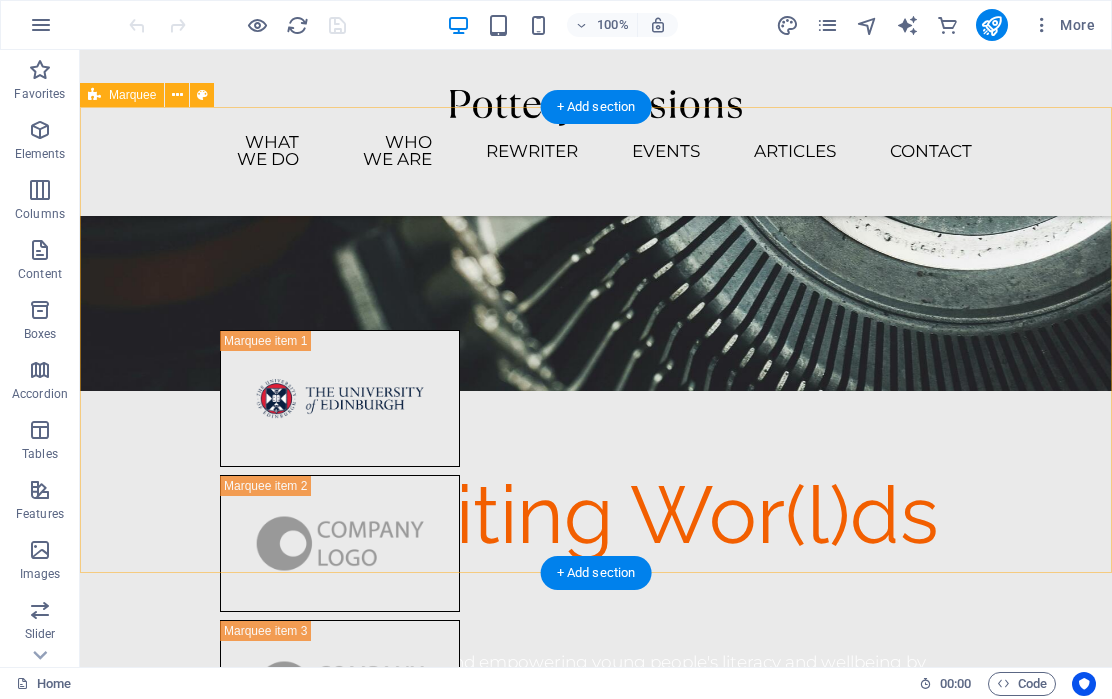 scroll, scrollTop: 417, scrollLeft: 0, axis: vertical 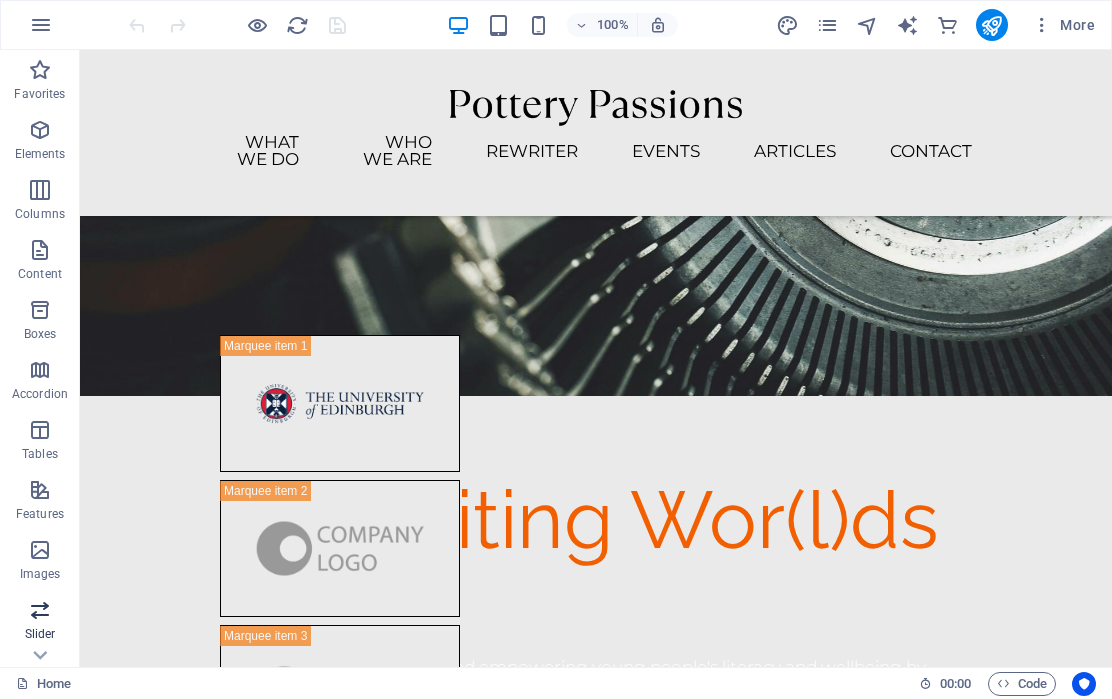 click at bounding box center (40, 610) 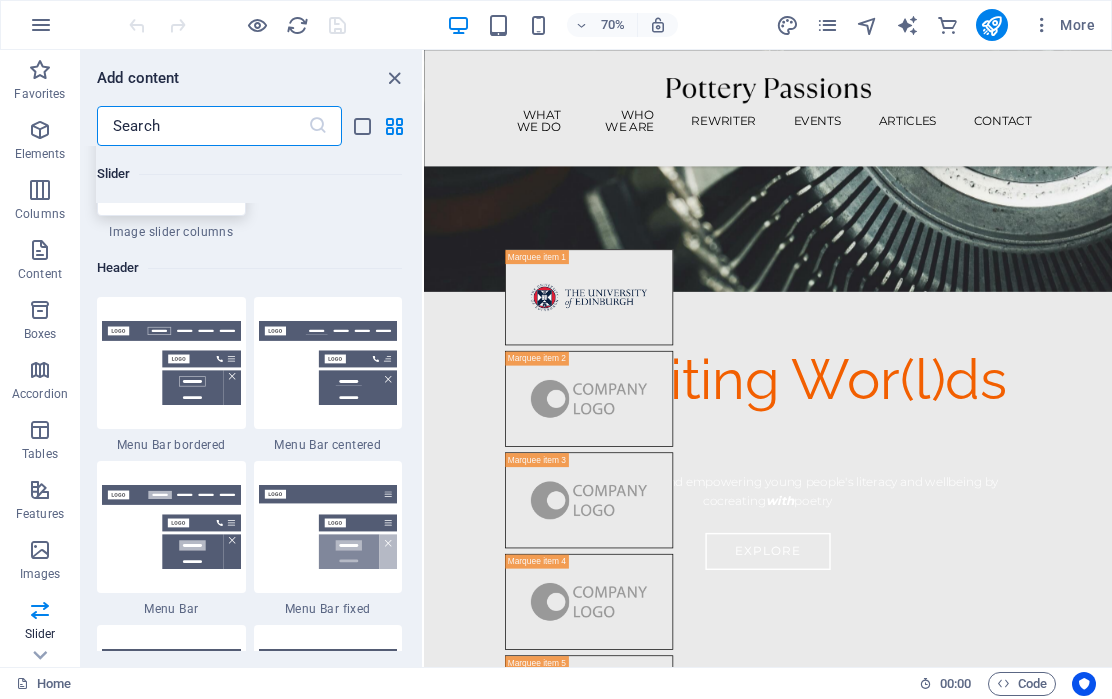 scroll, scrollTop: 11949, scrollLeft: 0, axis: vertical 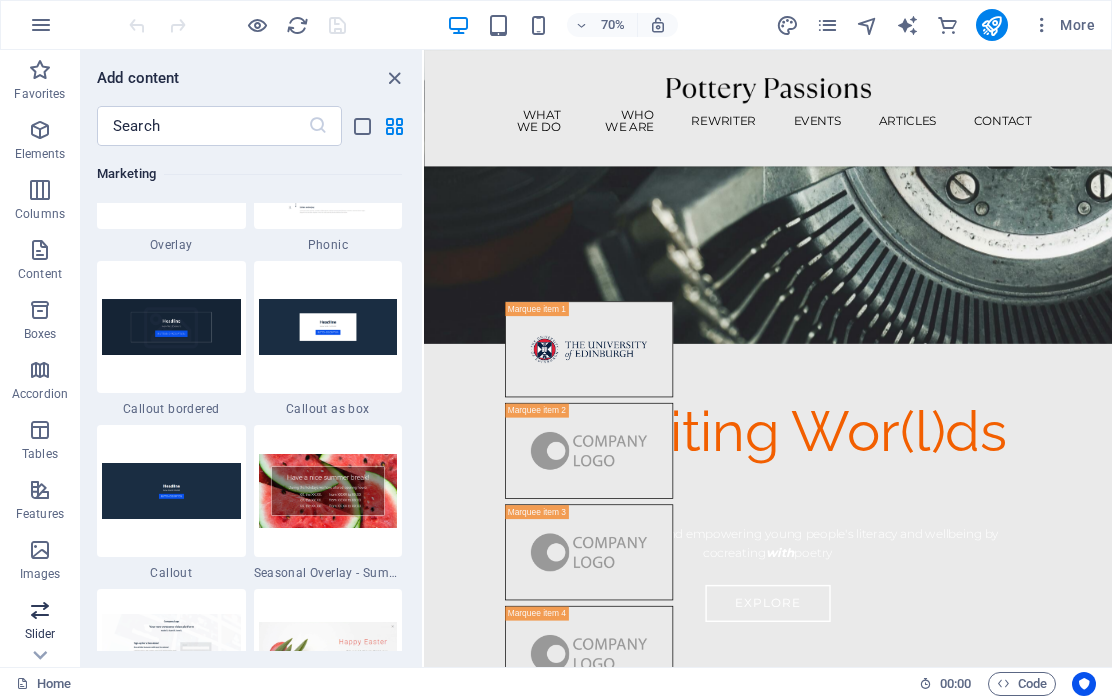 click at bounding box center (40, 610) 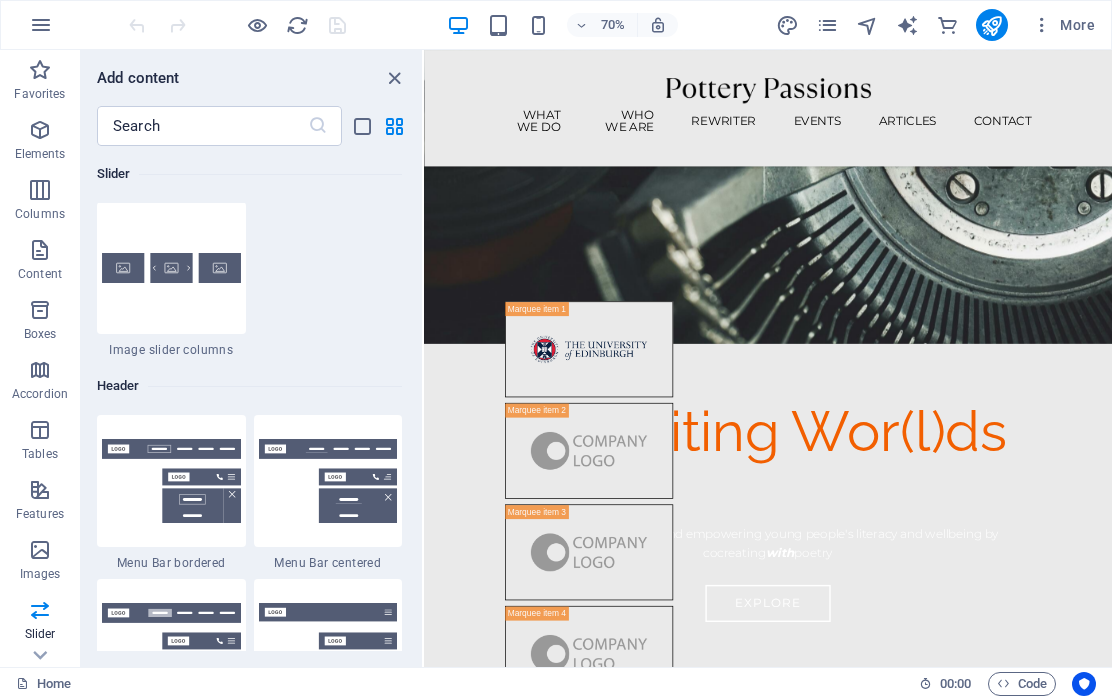 scroll, scrollTop: 11821, scrollLeft: 0, axis: vertical 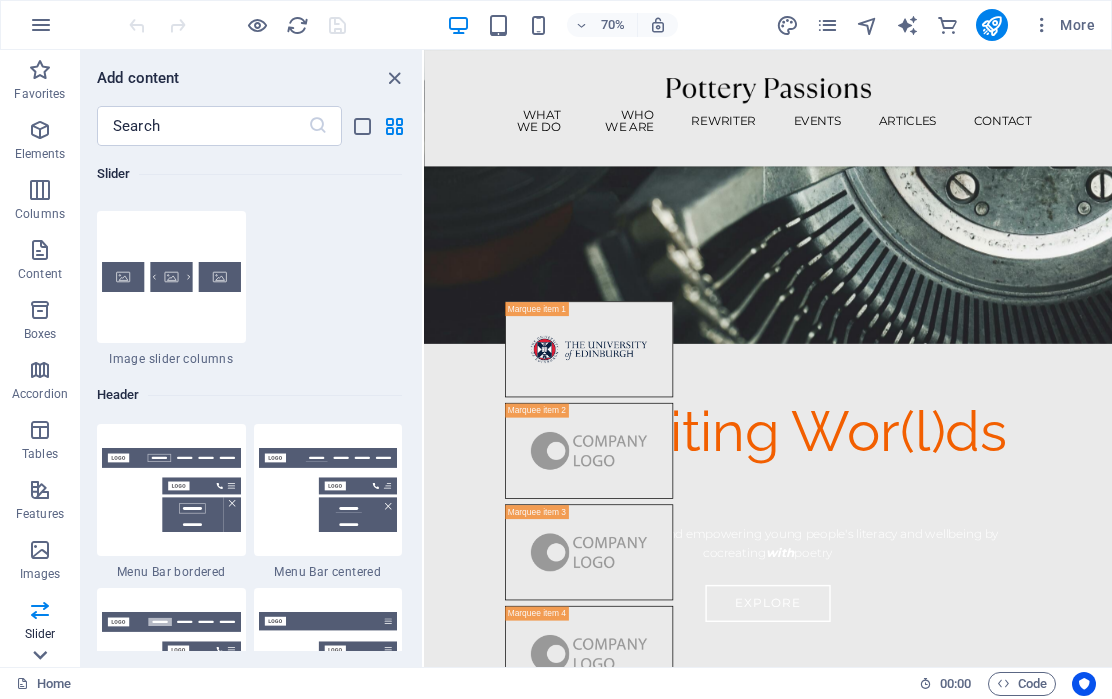 click 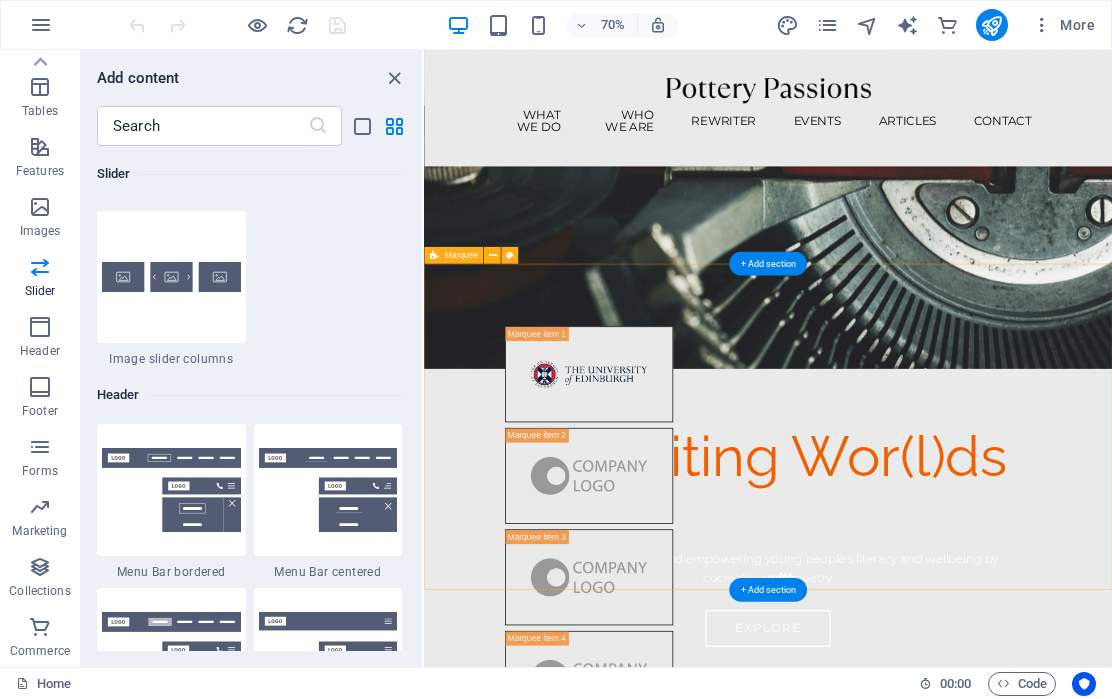 scroll, scrollTop: 309, scrollLeft: 0, axis: vertical 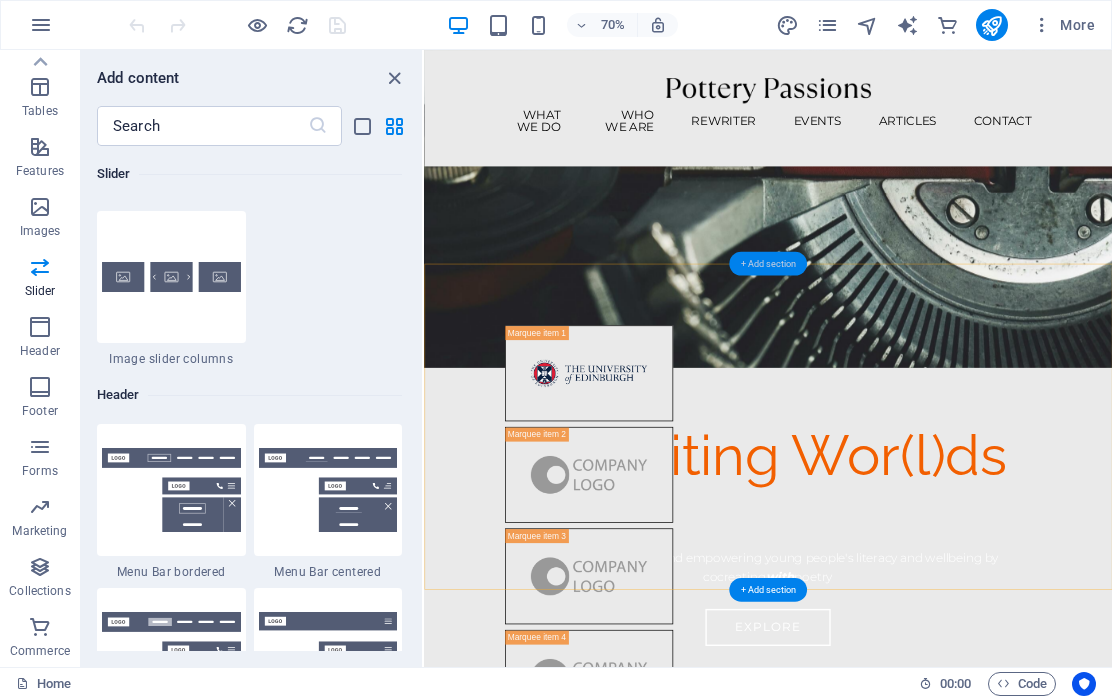 click on "+ Add section" at bounding box center [768, 264] 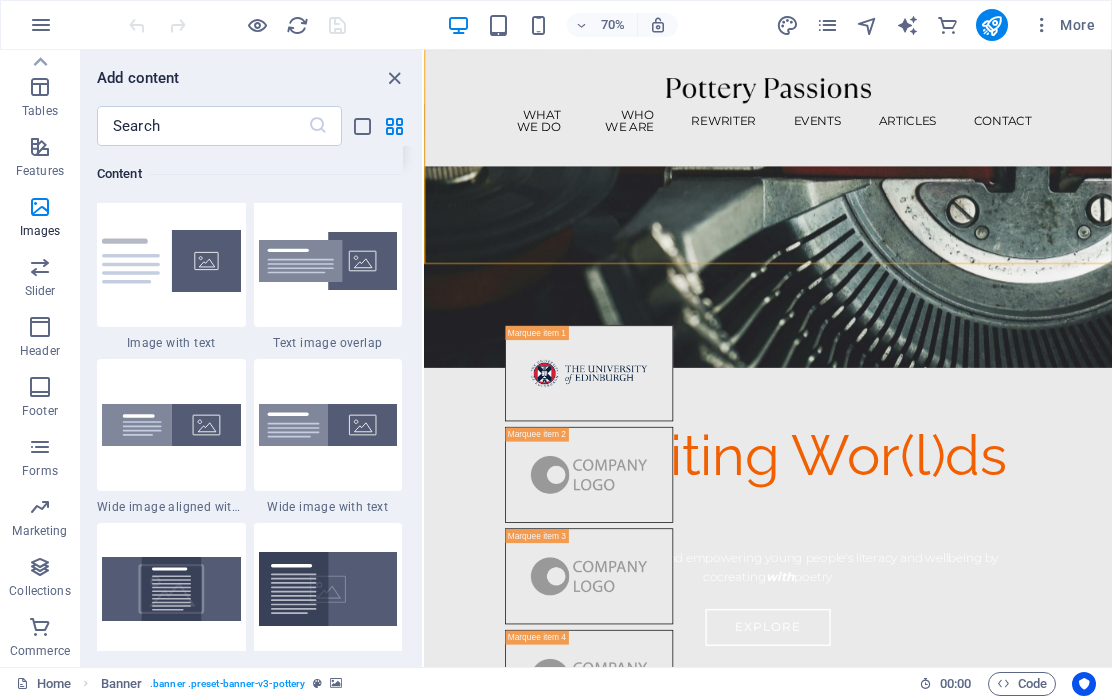 scroll, scrollTop: 3499, scrollLeft: 0, axis: vertical 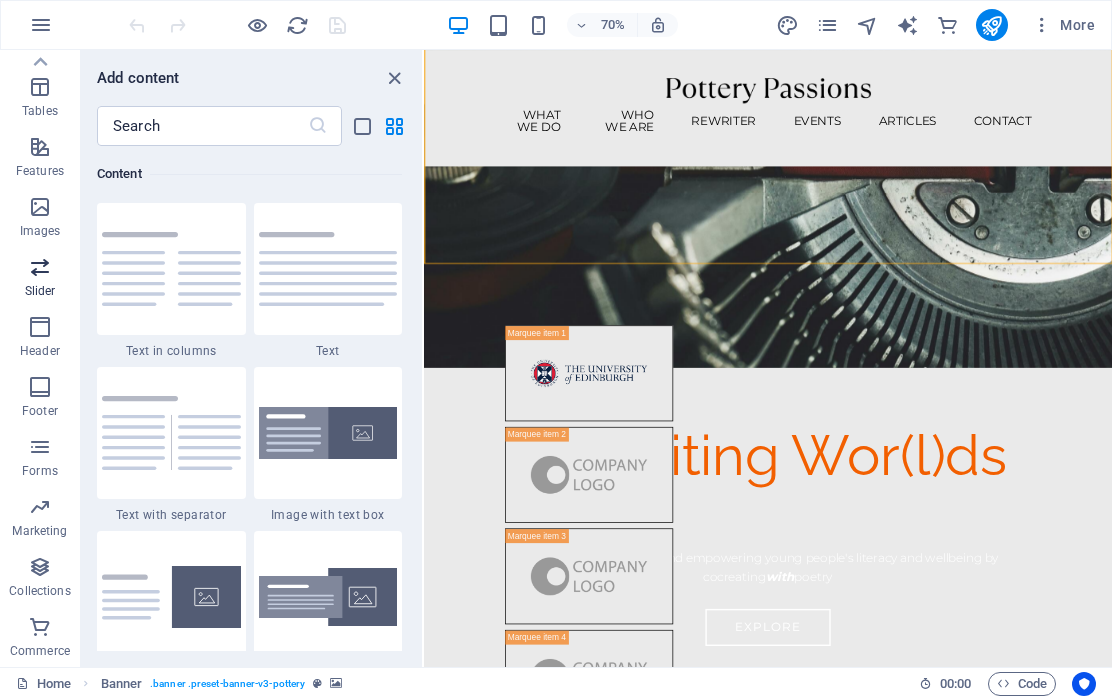 click at bounding box center [40, 267] 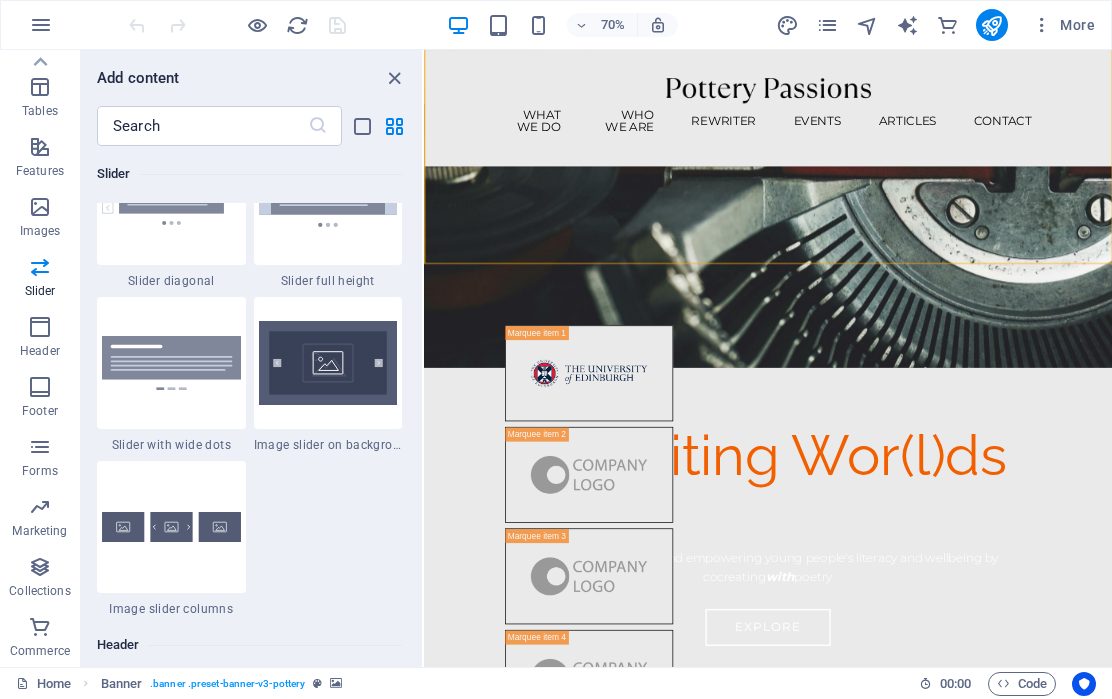 scroll, scrollTop: 11572, scrollLeft: 0, axis: vertical 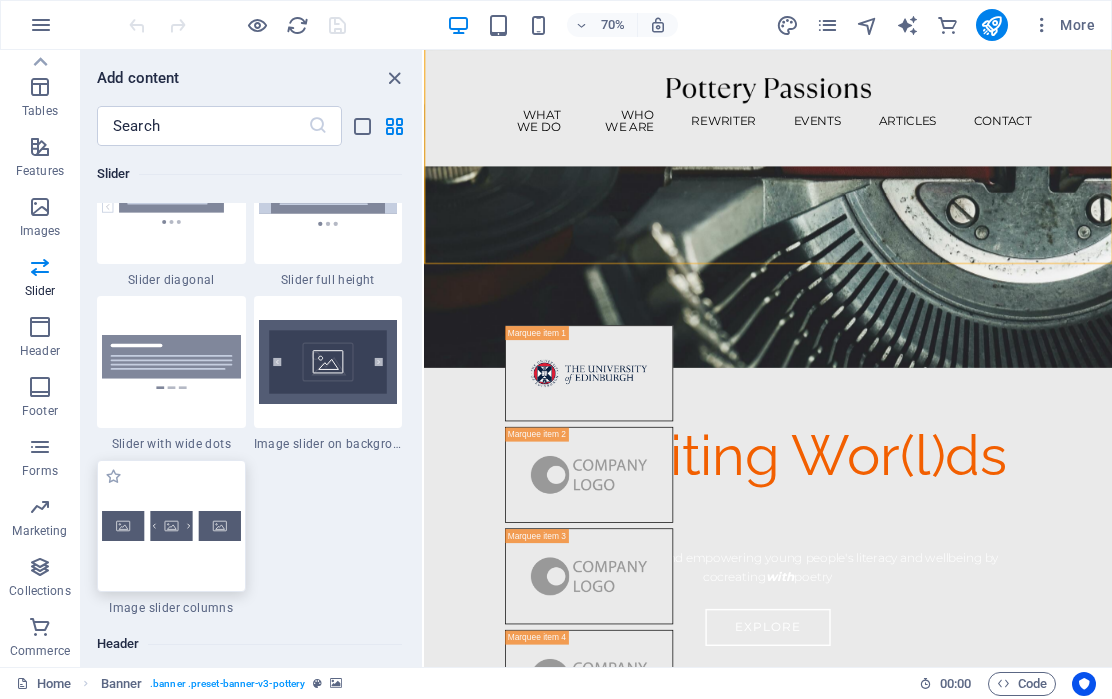 click at bounding box center (171, 526) 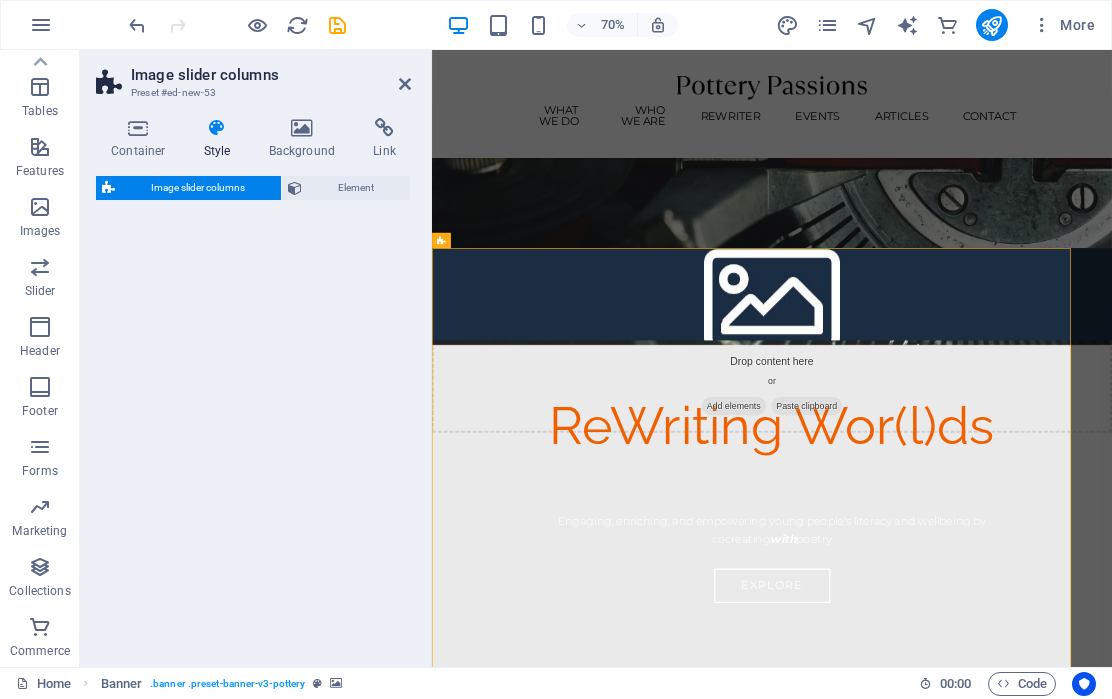 select on "rem" 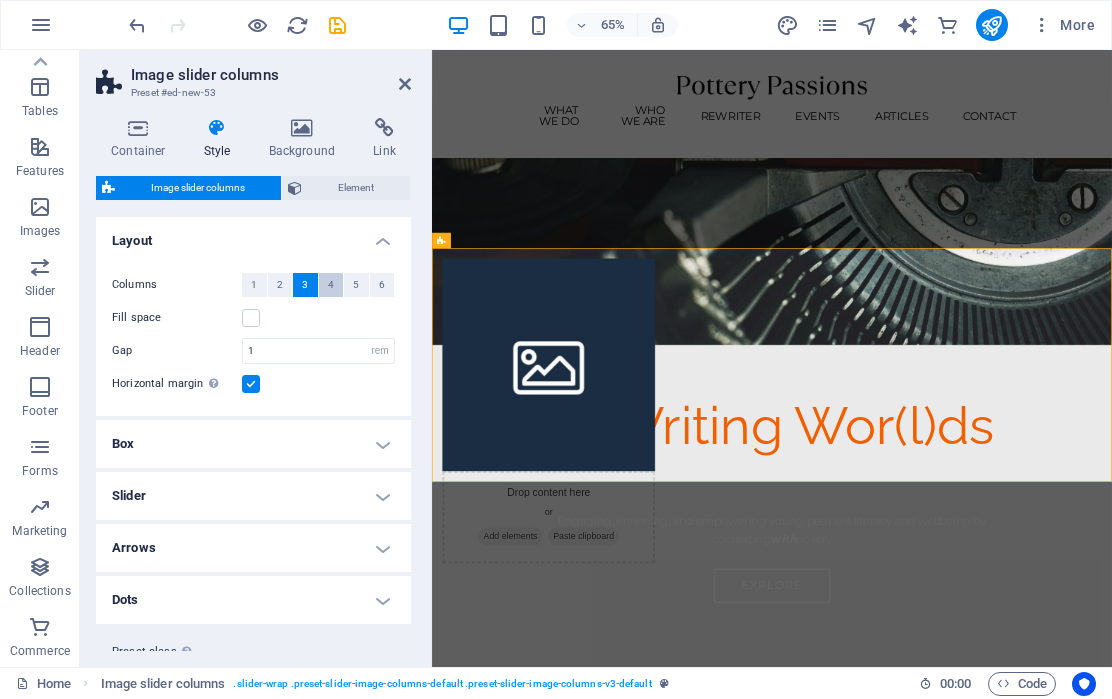 click on "4" at bounding box center (331, 285) 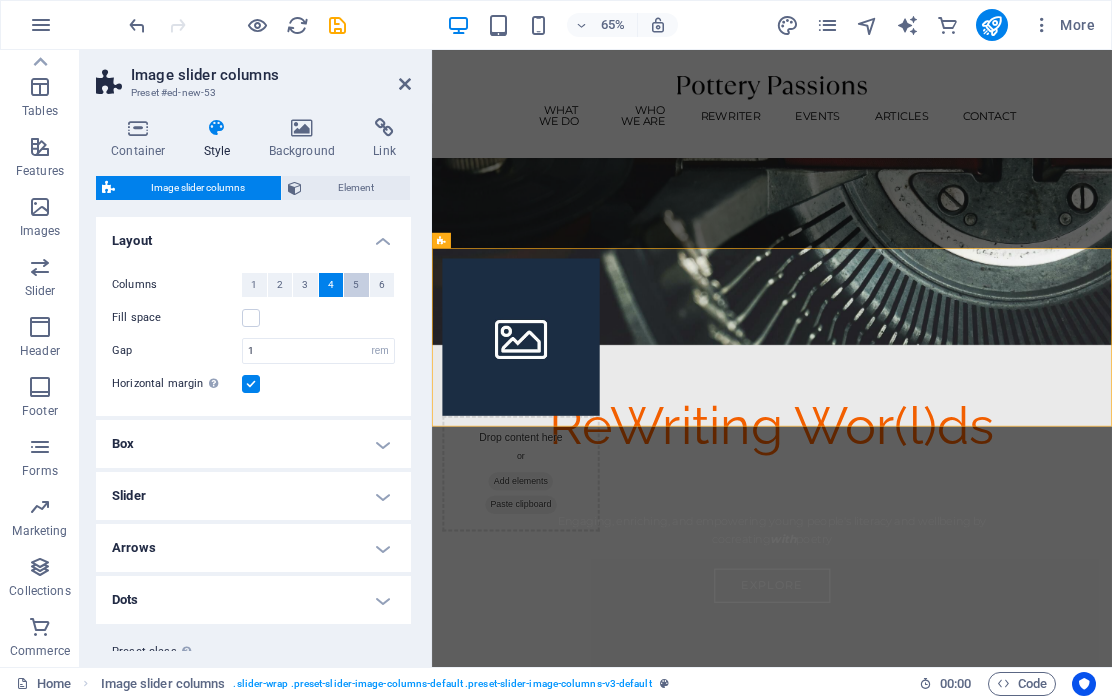 click on "5" at bounding box center [356, 285] 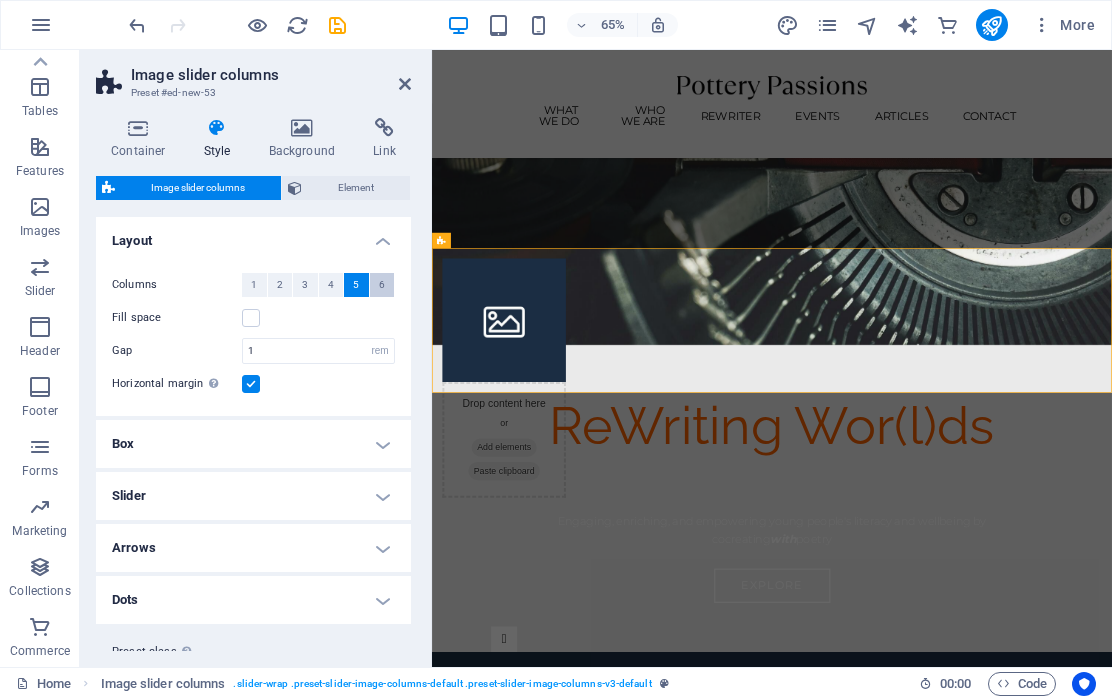 click on "6" at bounding box center [382, 285] 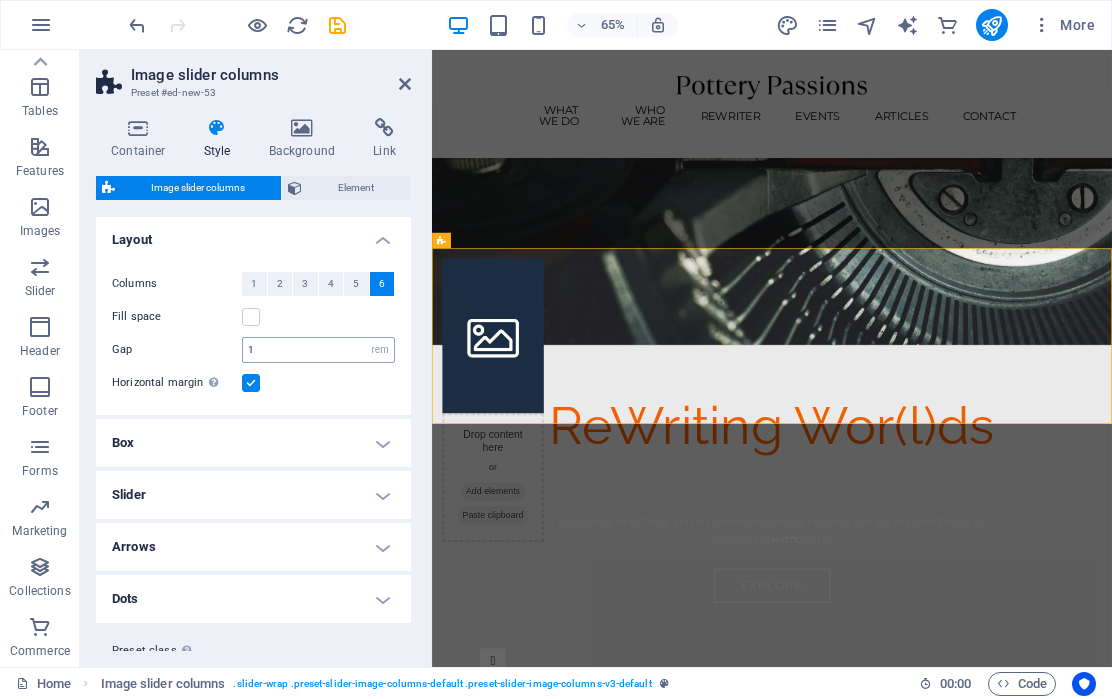scroll, scrollTop: 0, scrollLeft: 0, axis: both 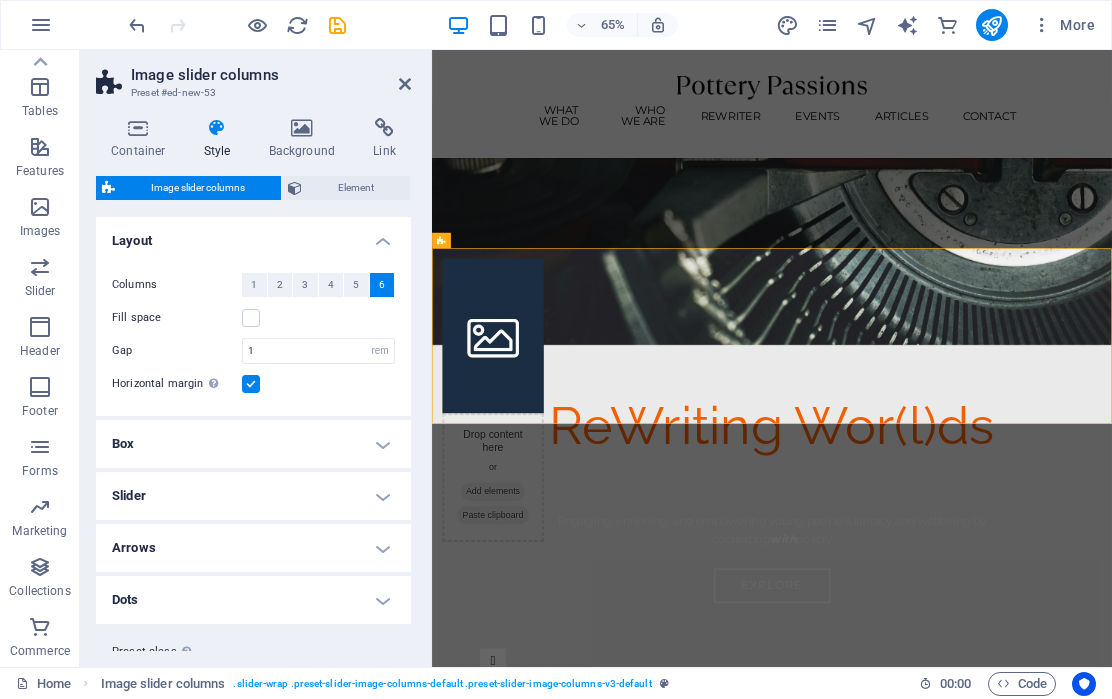 click on "Box" at bounding box center [253, 444] 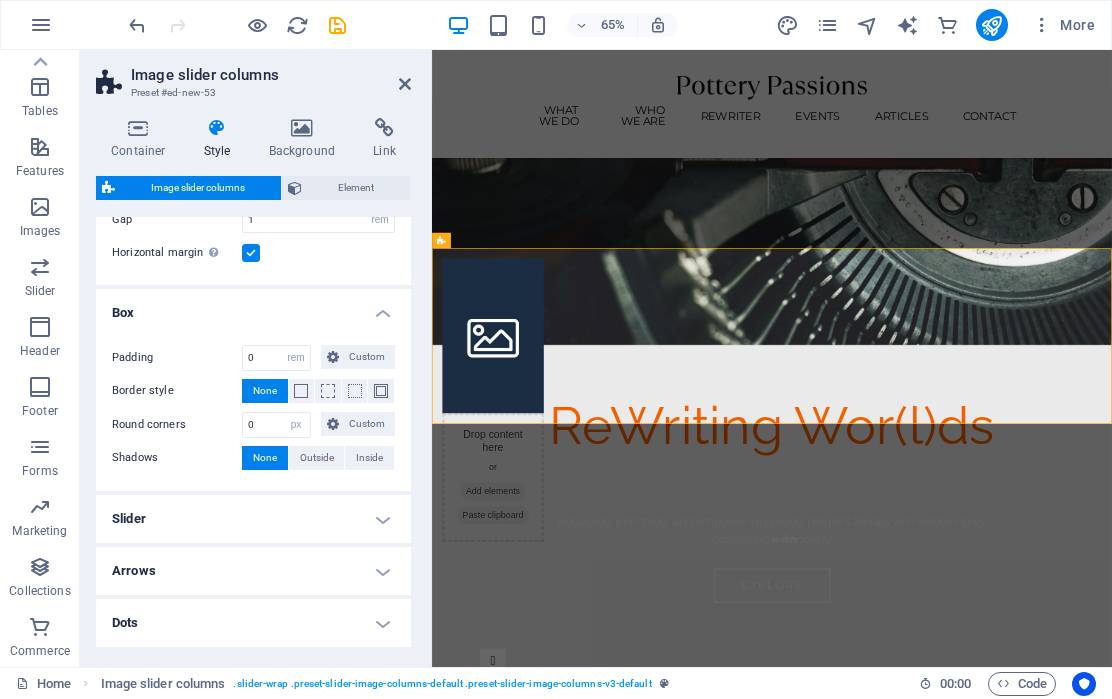 scroll, scrollTop: 0, scrollLeft: 0, axis: both 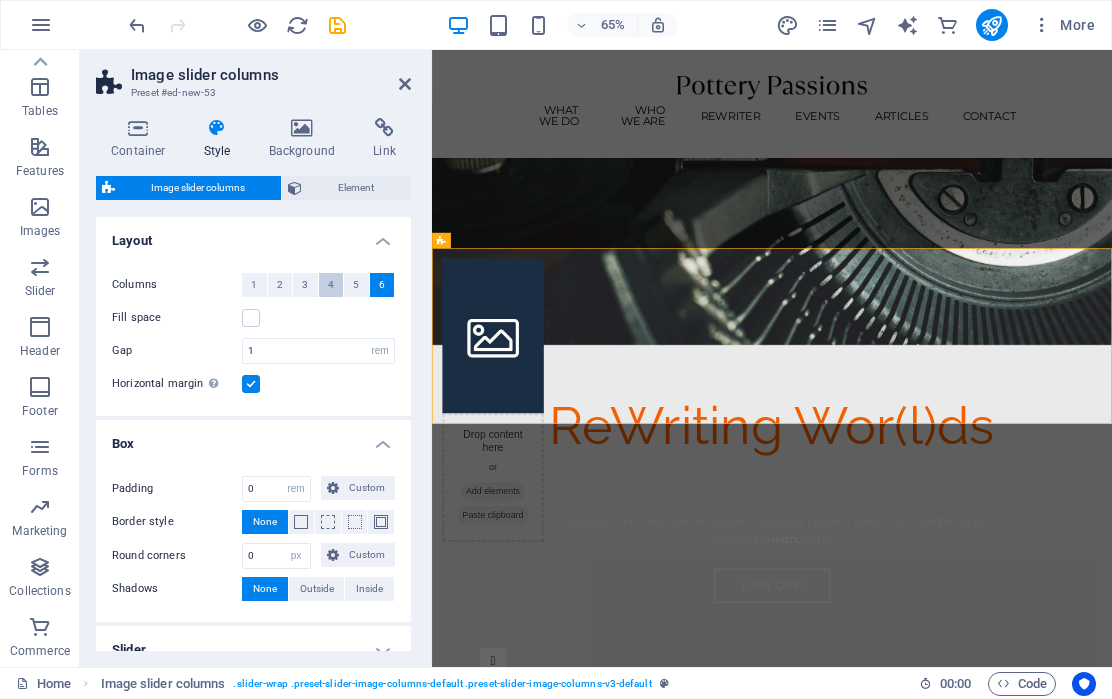 click on "4" at bounding box center (331, 285) 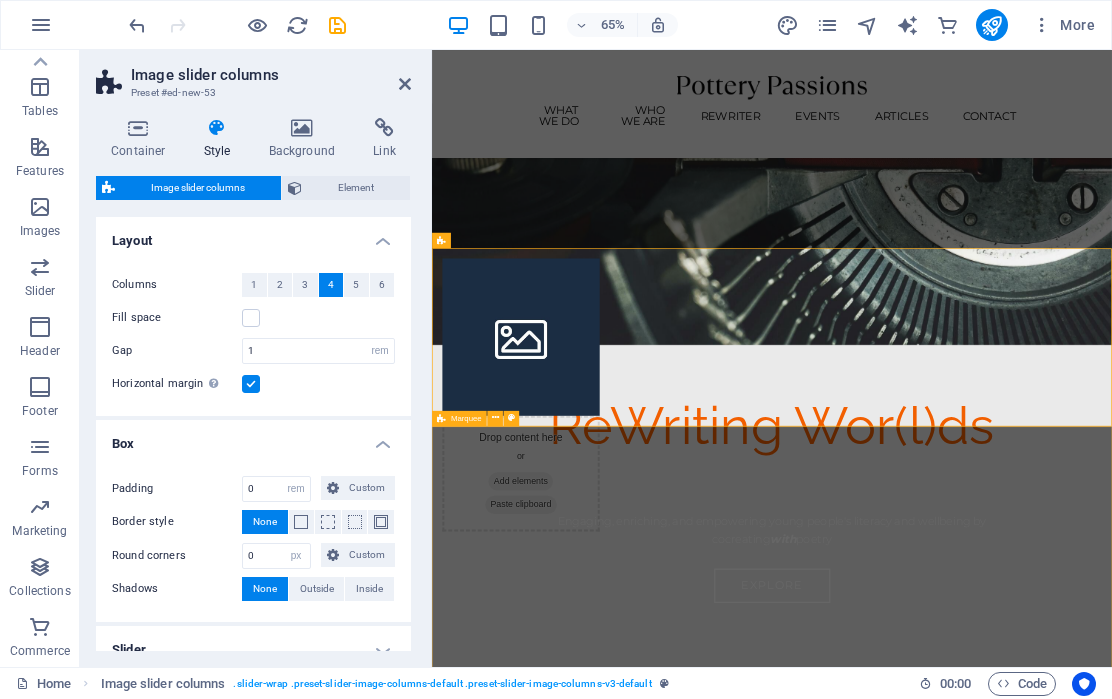click at bounding box center [955, 4315] 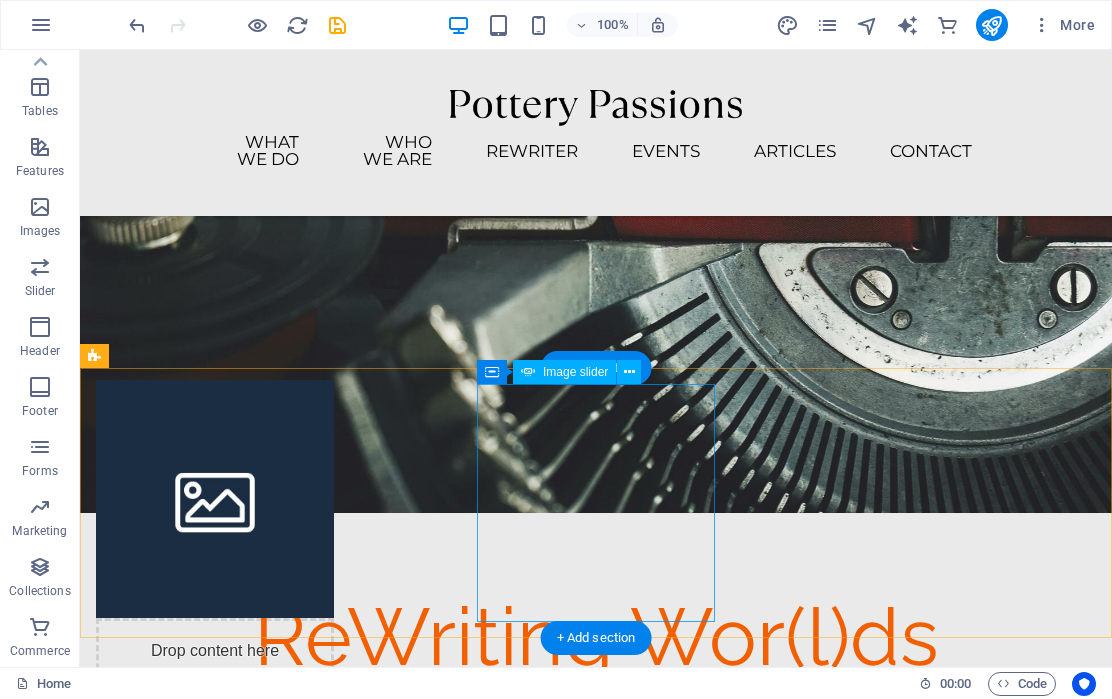 scroll, scrollTop: 284, scrollLeft: 0, axis: vertical 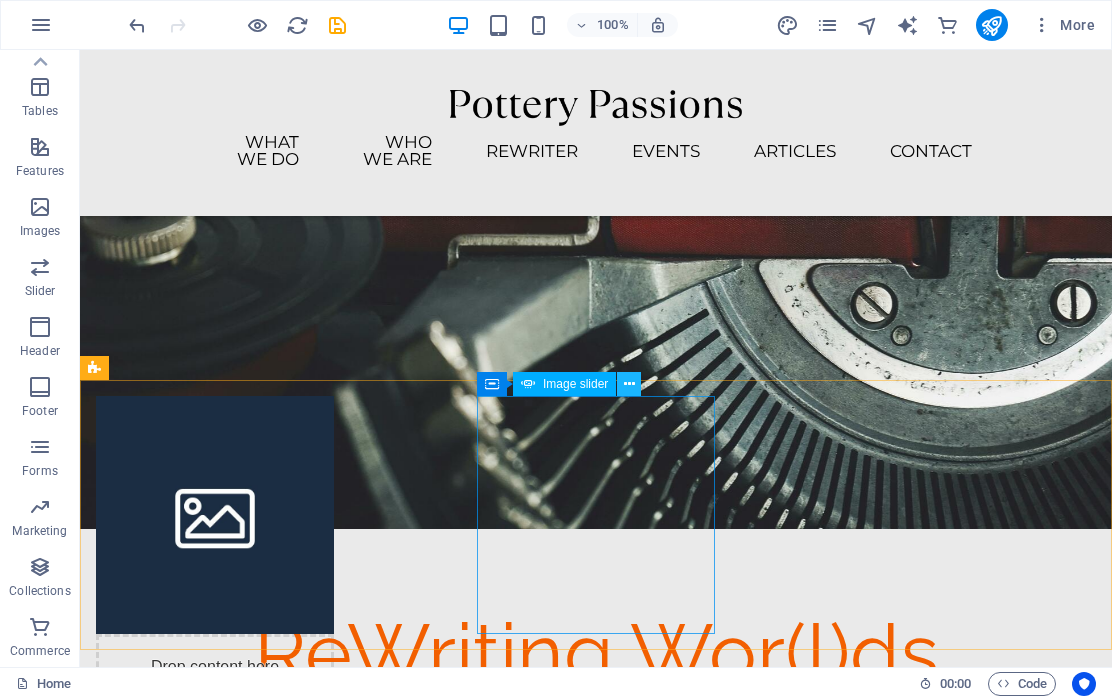 click at bounding box center (629, 384) 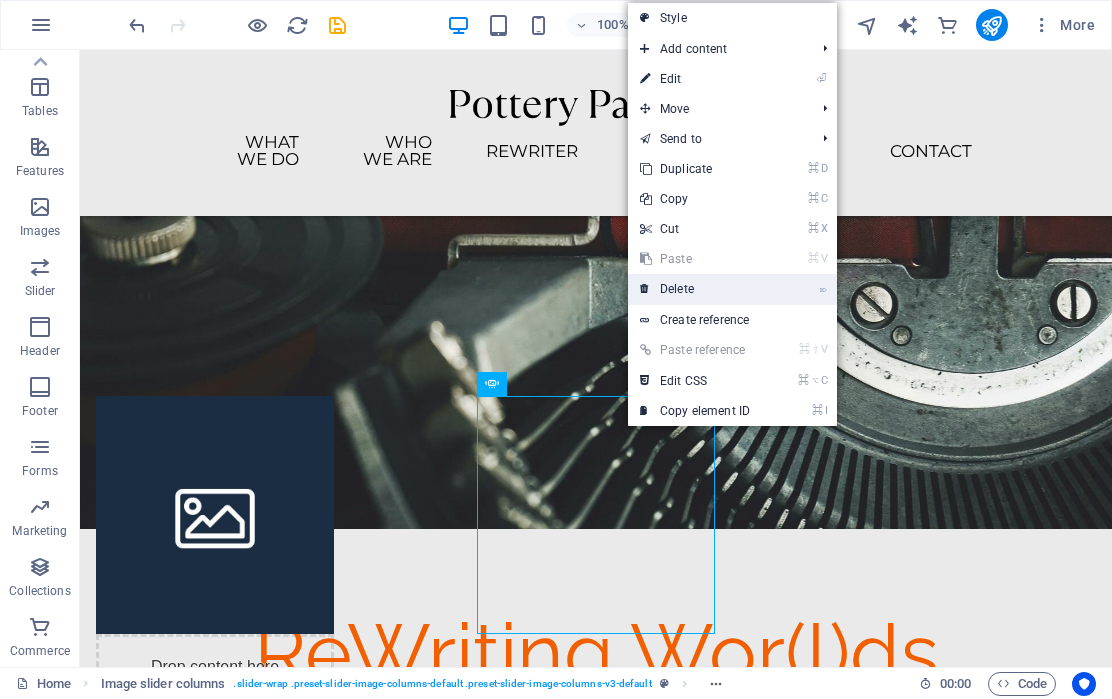 click on "⌦  Delete" at bounding box center (695, 289) 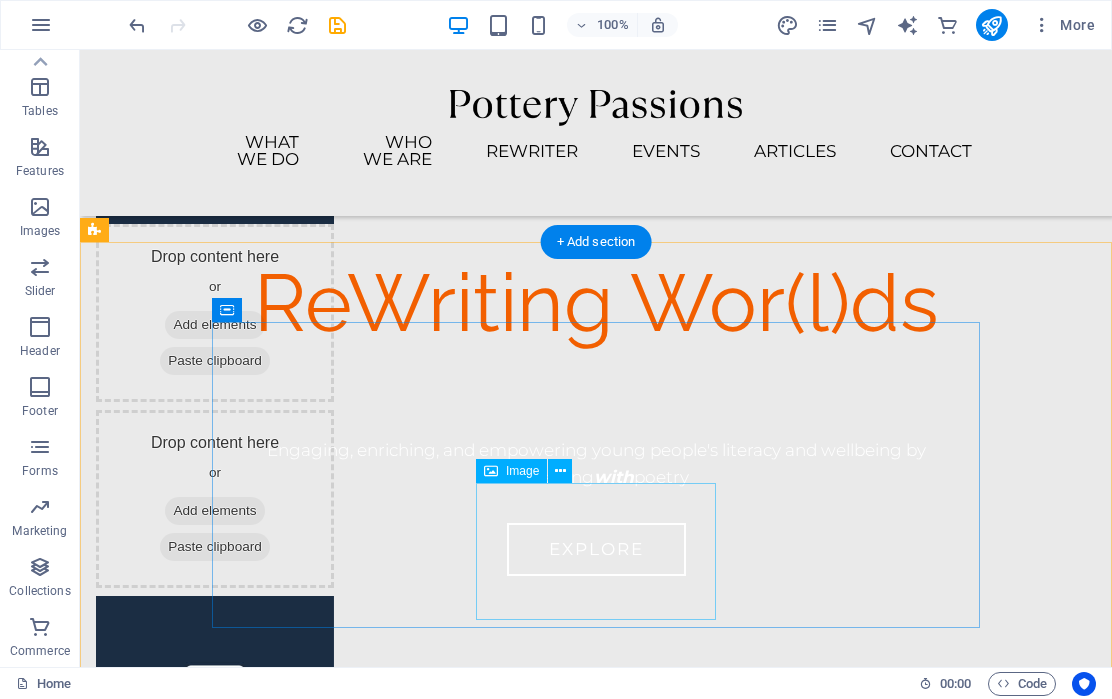 scroll, scrollTop: 628, scrollLeft: 0, axis: vertical 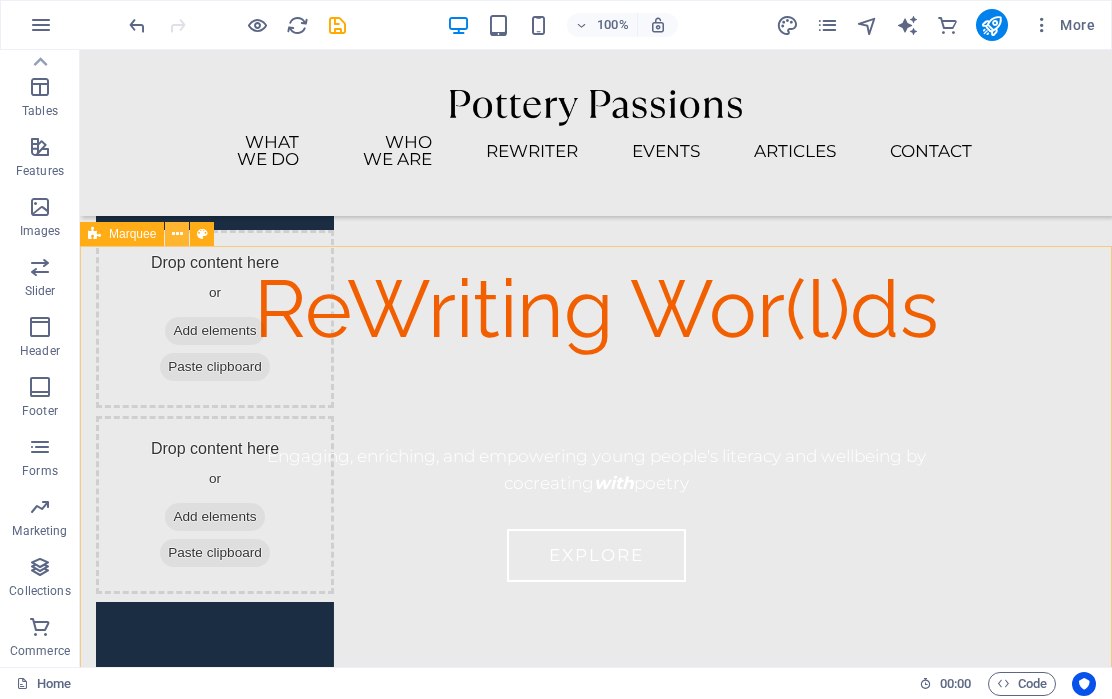 click at bounding box center [177, 234] 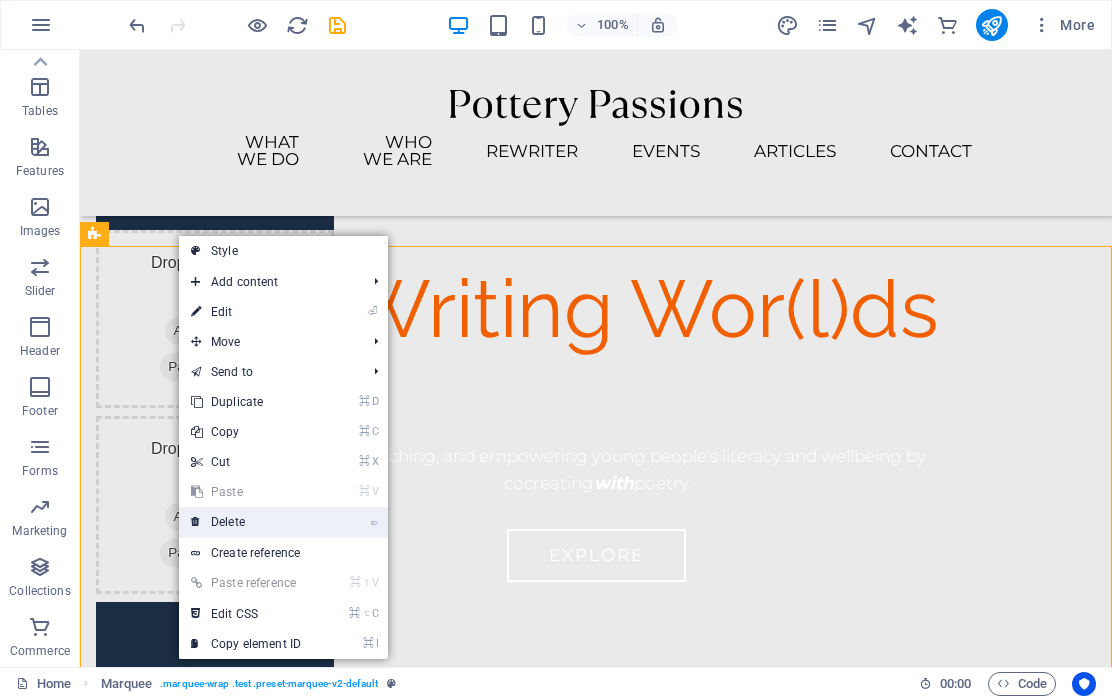 click on "⌦  Delete" at bounding box center [246, 522] 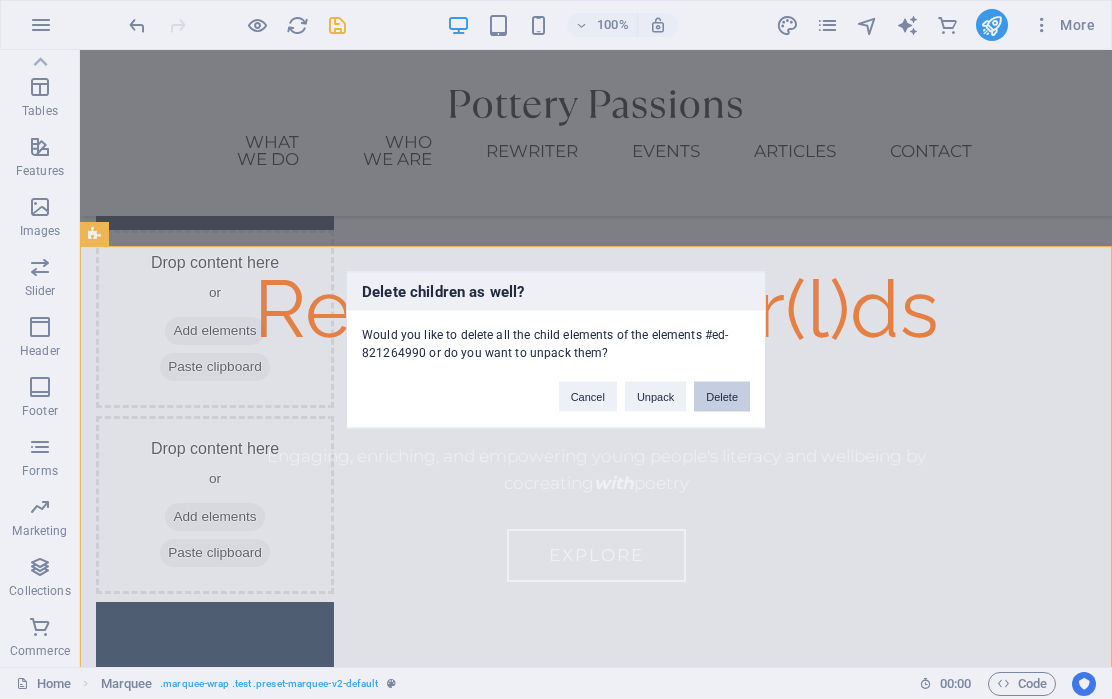 click on "Delete" at bounding box center (722, 396) 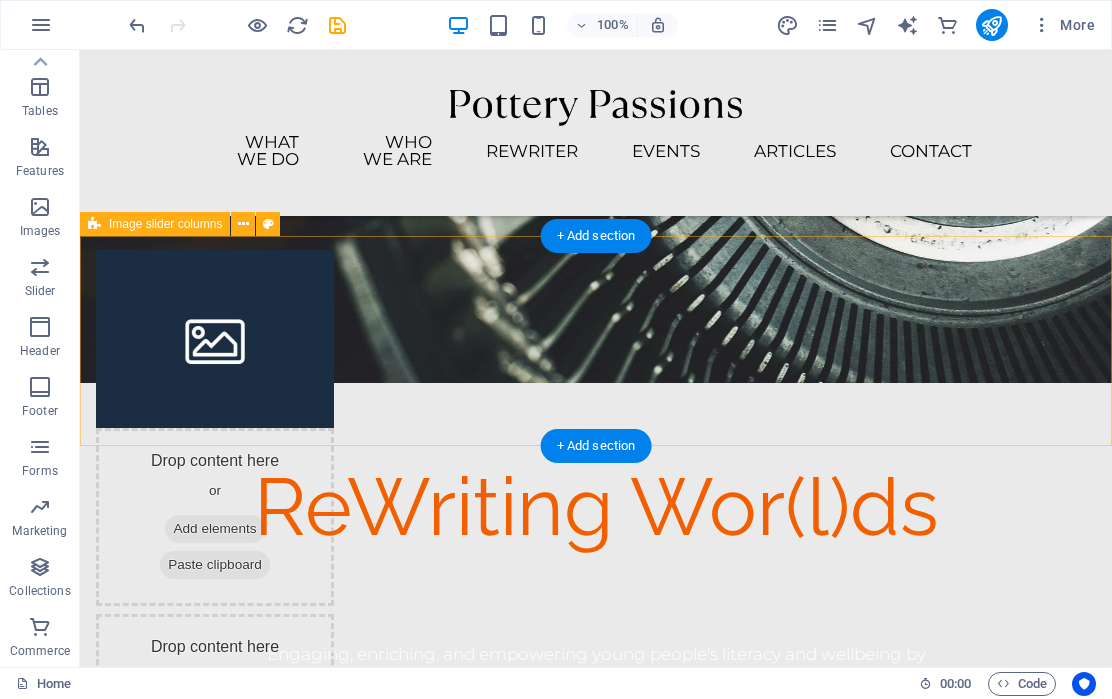 scroll, scrollTop: 428, scrollLeft: 0, axis: vertical 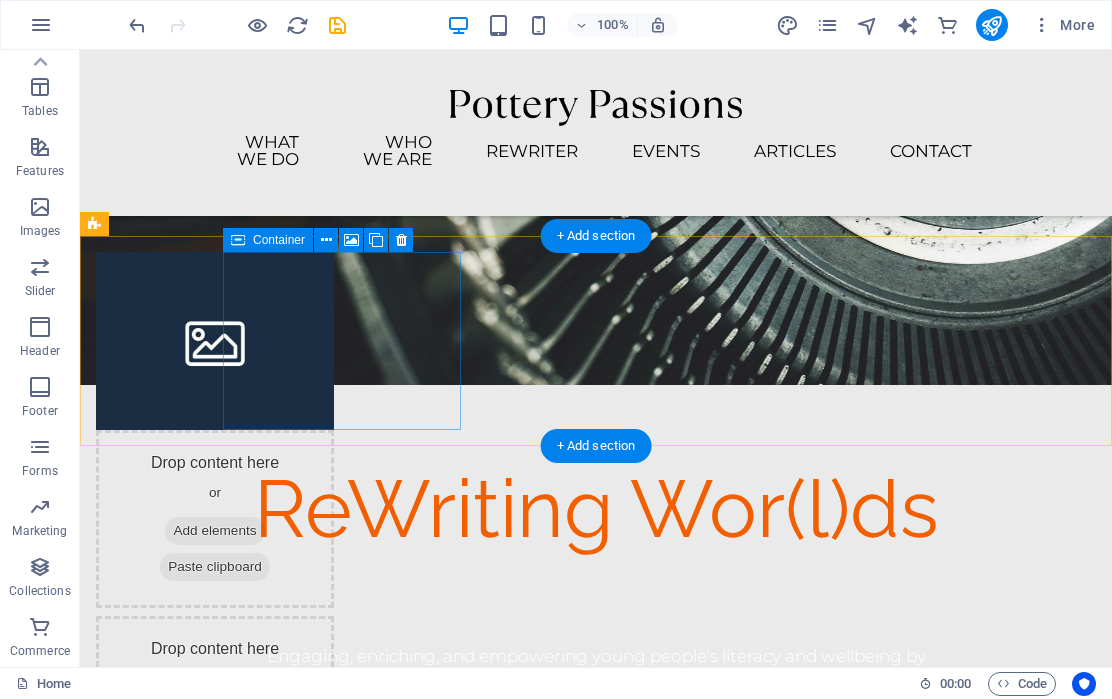 click on "Add elements" at bounding box center (214, 531) 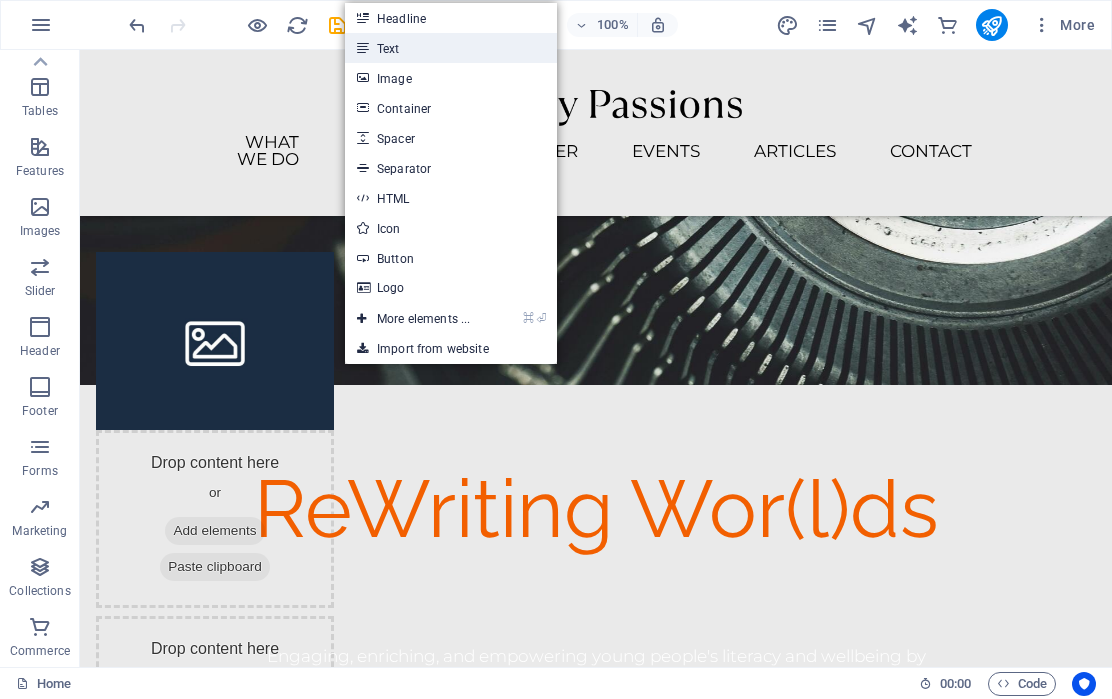 click on "Text" at bounding box center (451, 48) 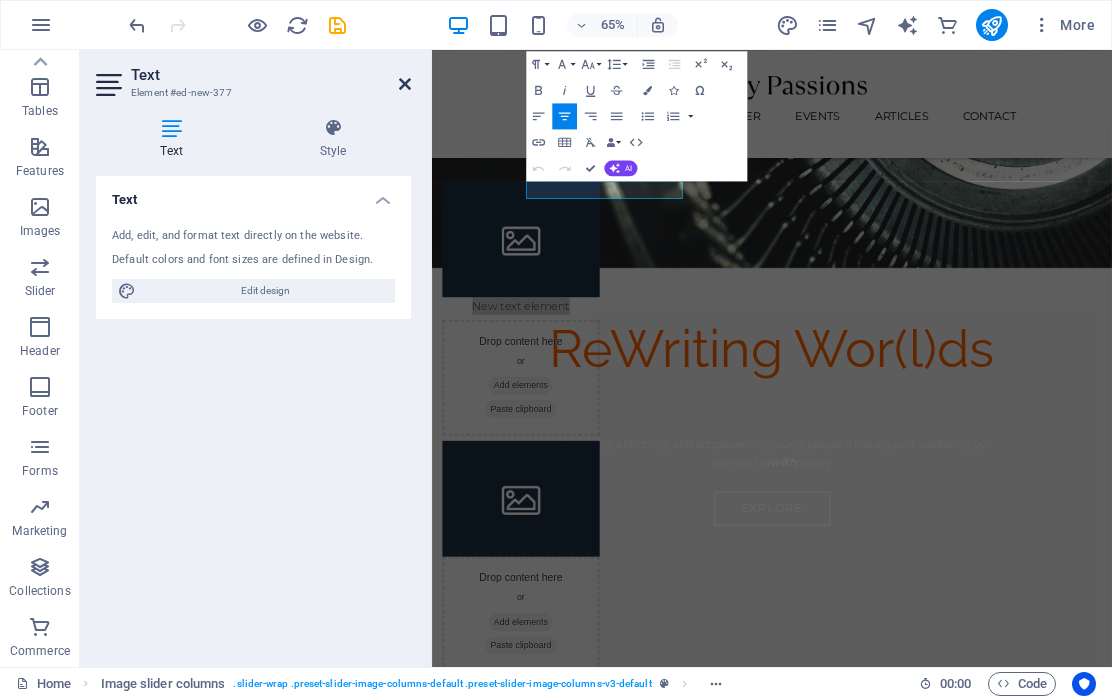 click at bounding box center [405, 84] 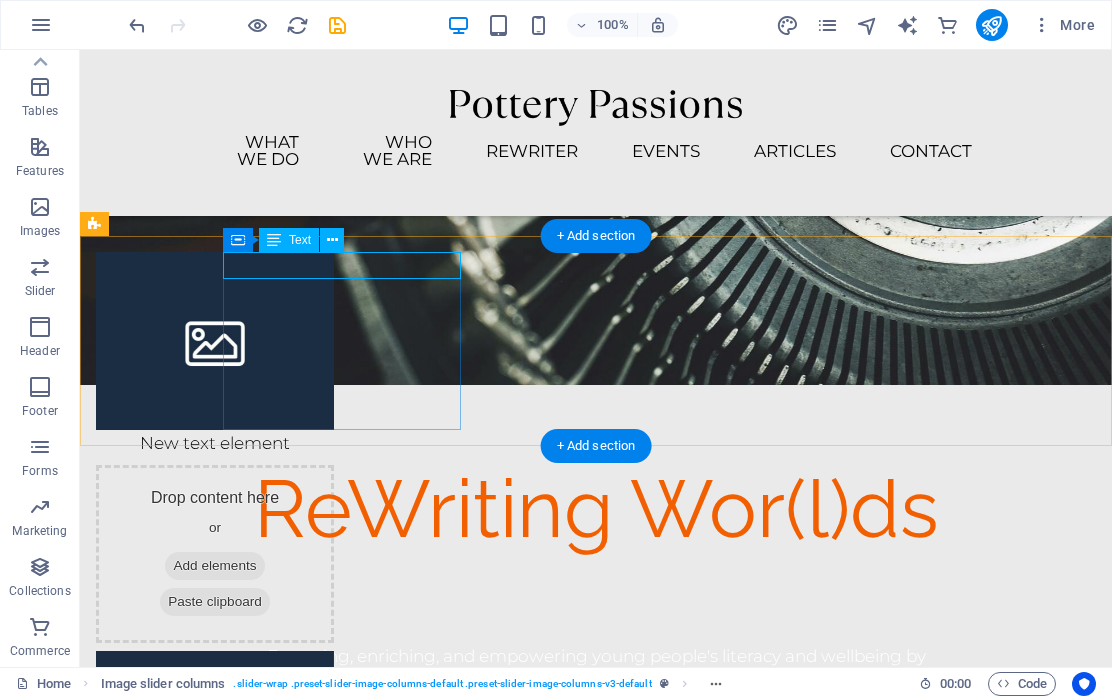 click on "New text element" at bounding box center [215, 443] 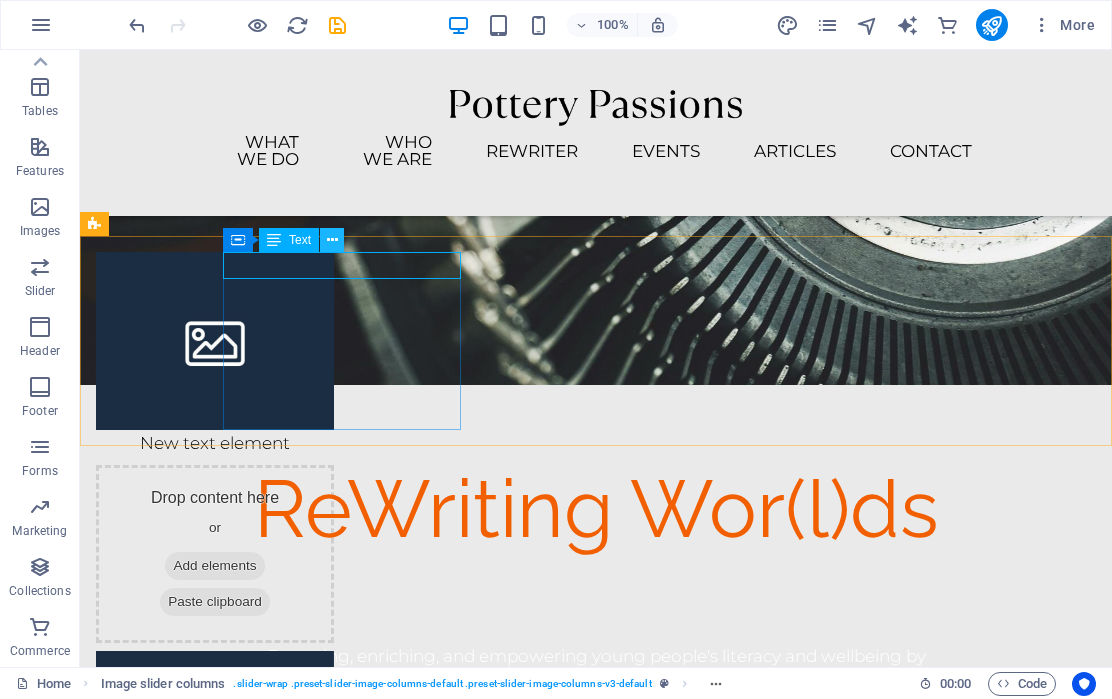 click at bounding box center [332, 240] 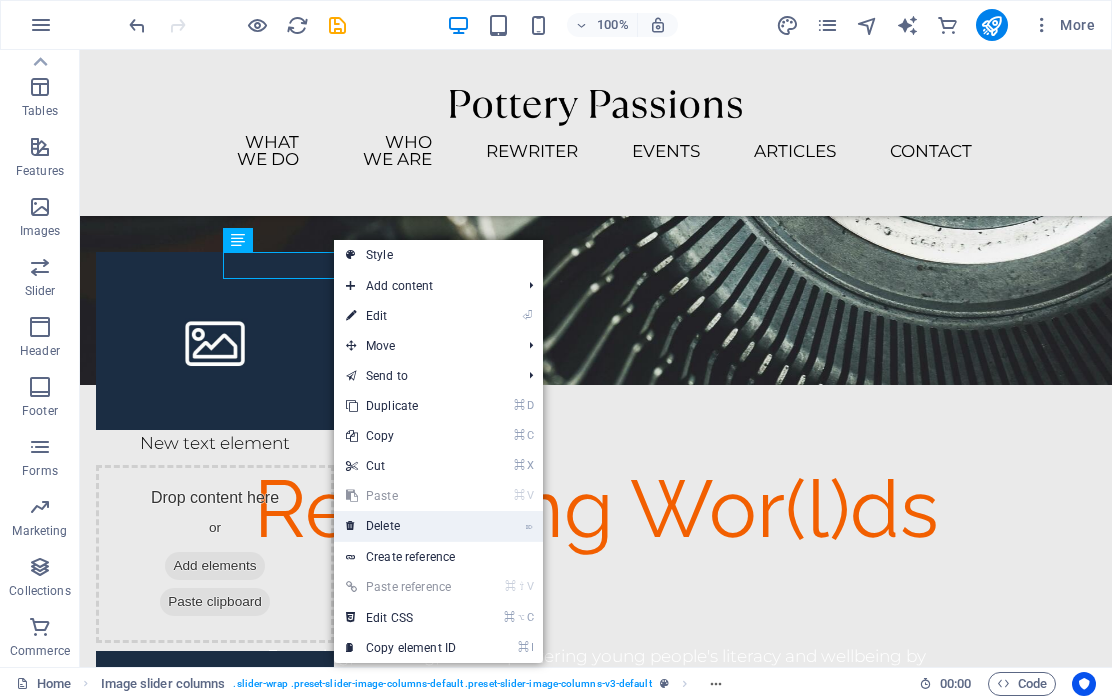 click on "⌦  Delete" at bounding box center [401, 526] 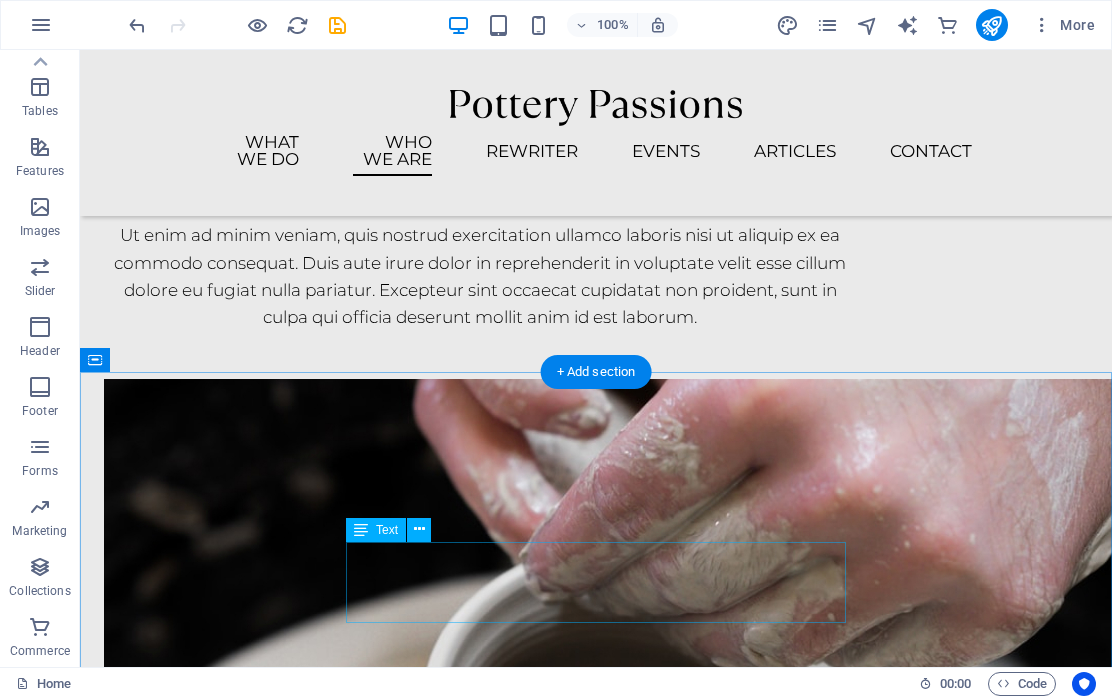 scroll, scrollTop: 3326, scrollLeft: 0, axis: vertical 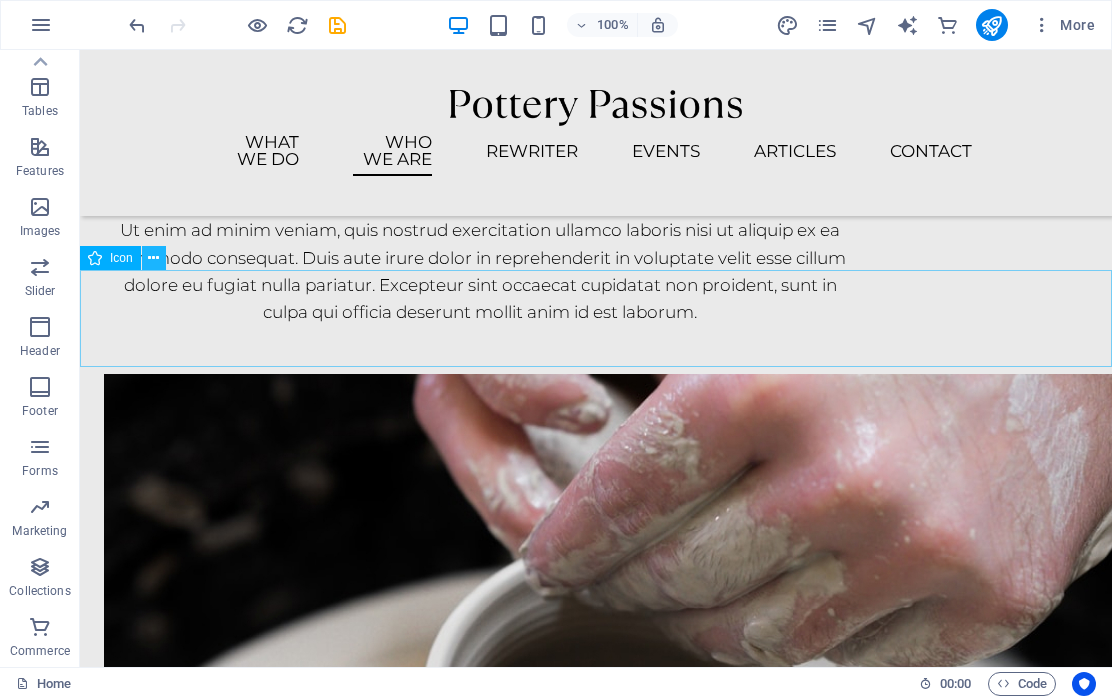 click at bounding box center [153, 258] 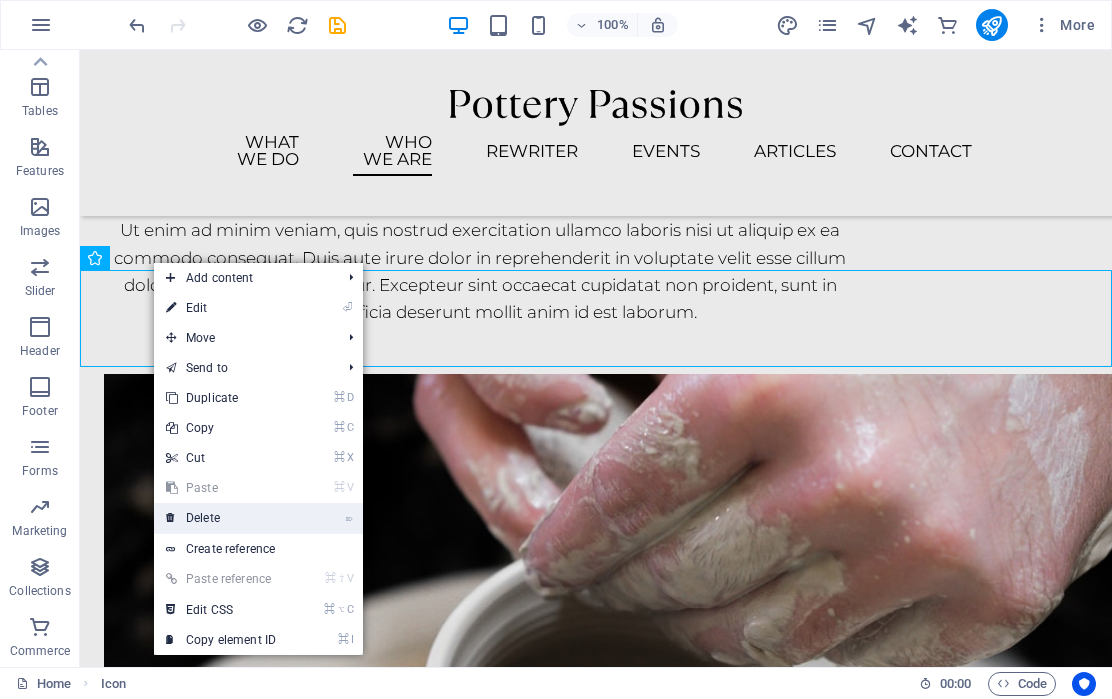 click on "⌦  Delete" at bounding box center [221, 518] 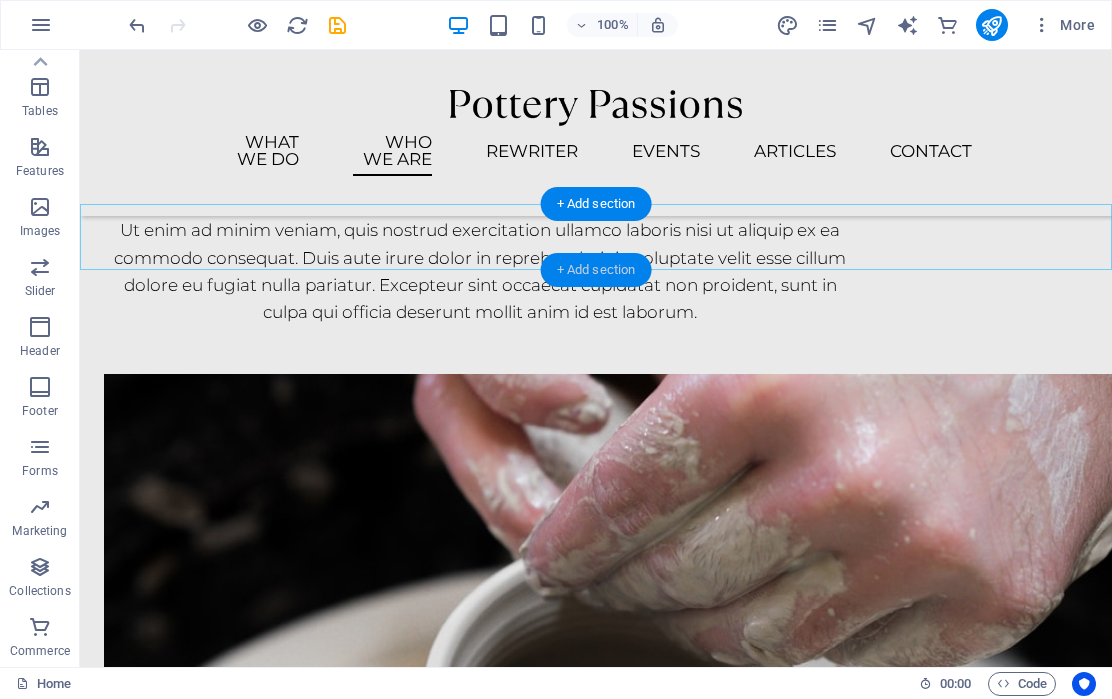 click on "+ Add section" at bounding box center (596, 270) 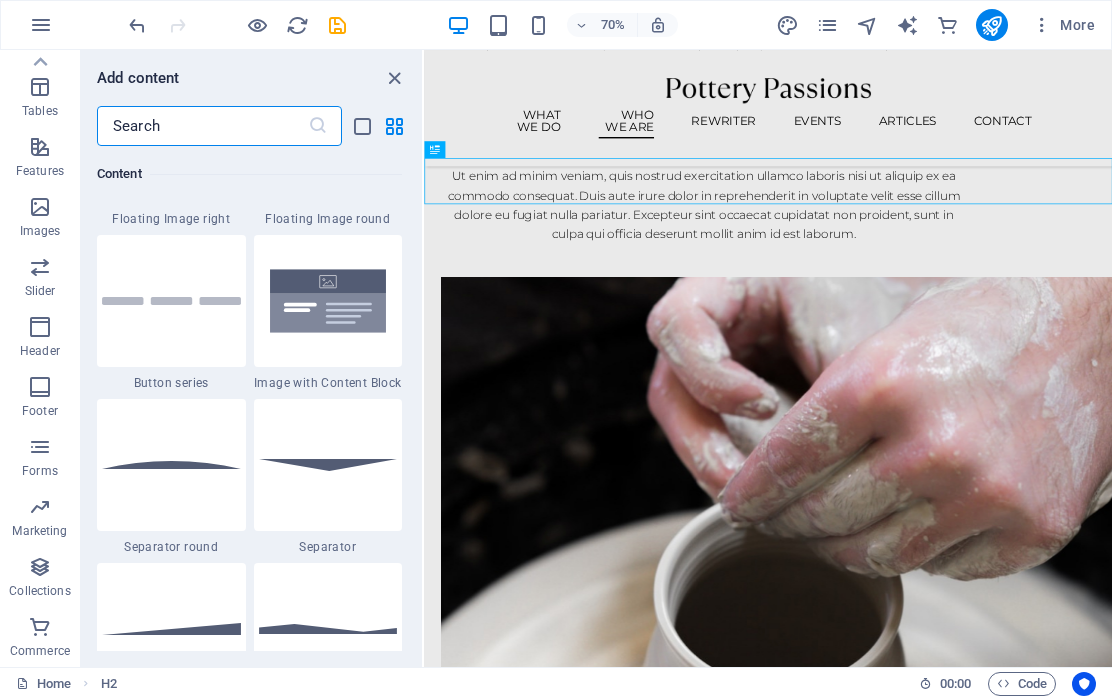 scroll, scrollTop: 4616, scrollLeft: 0, axis: vertical 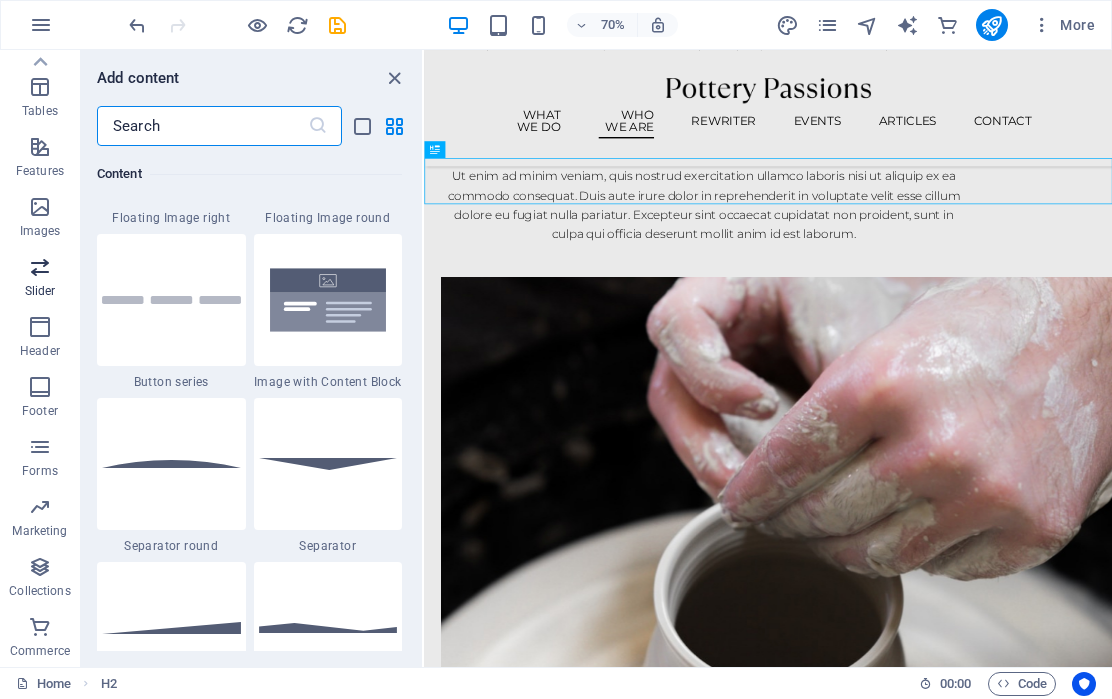 click at bounding box center (40, 267) 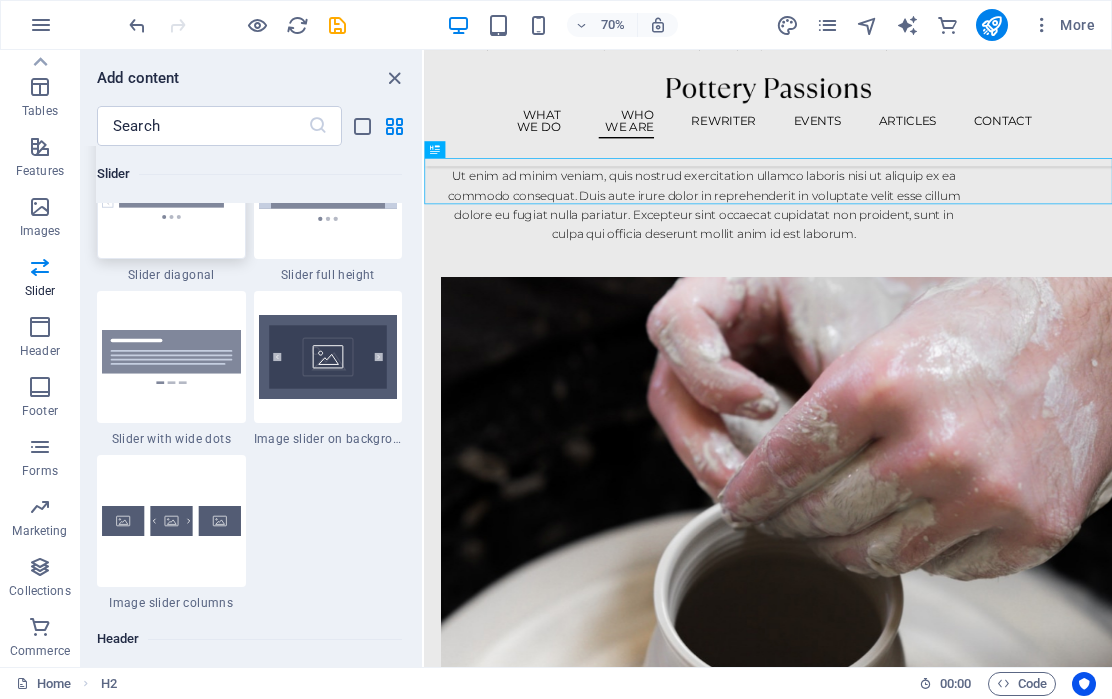 scroll, scrollTop: 11583, scrollLeft: 0, axis: vertical 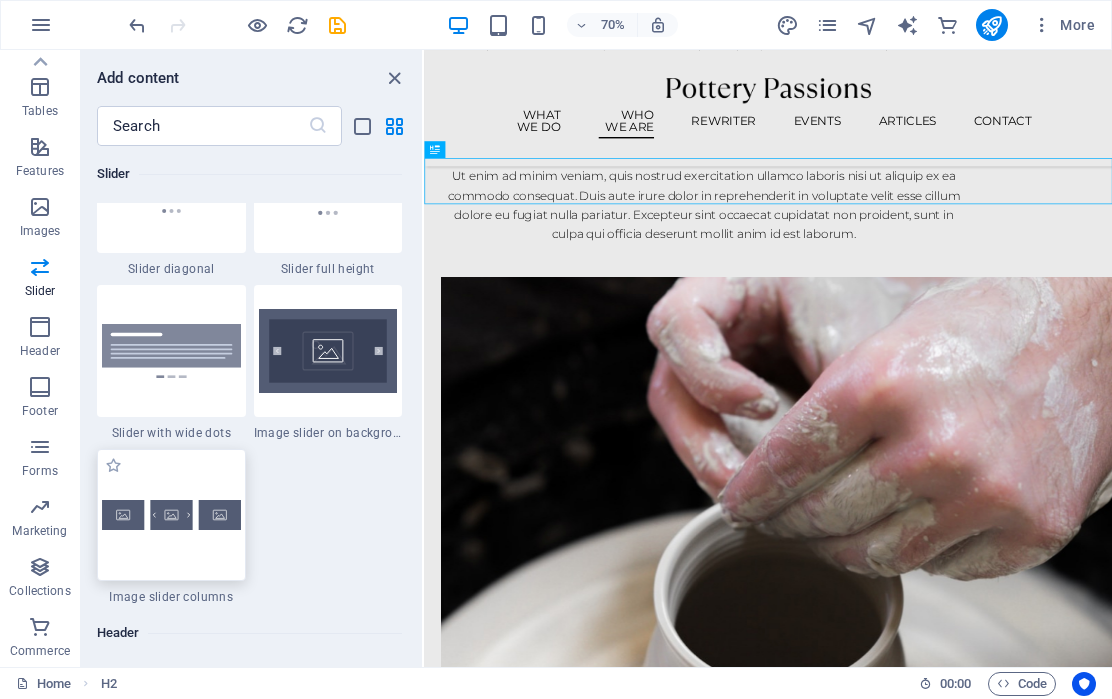 click at bounding box center [171, 515] 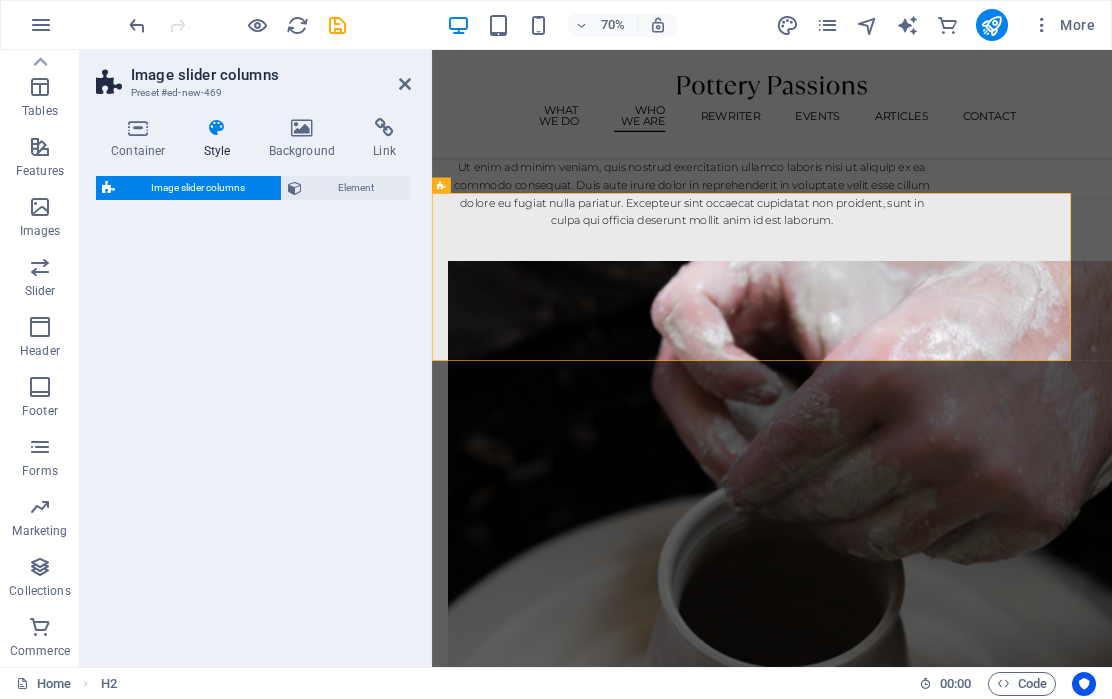 select on "rem" 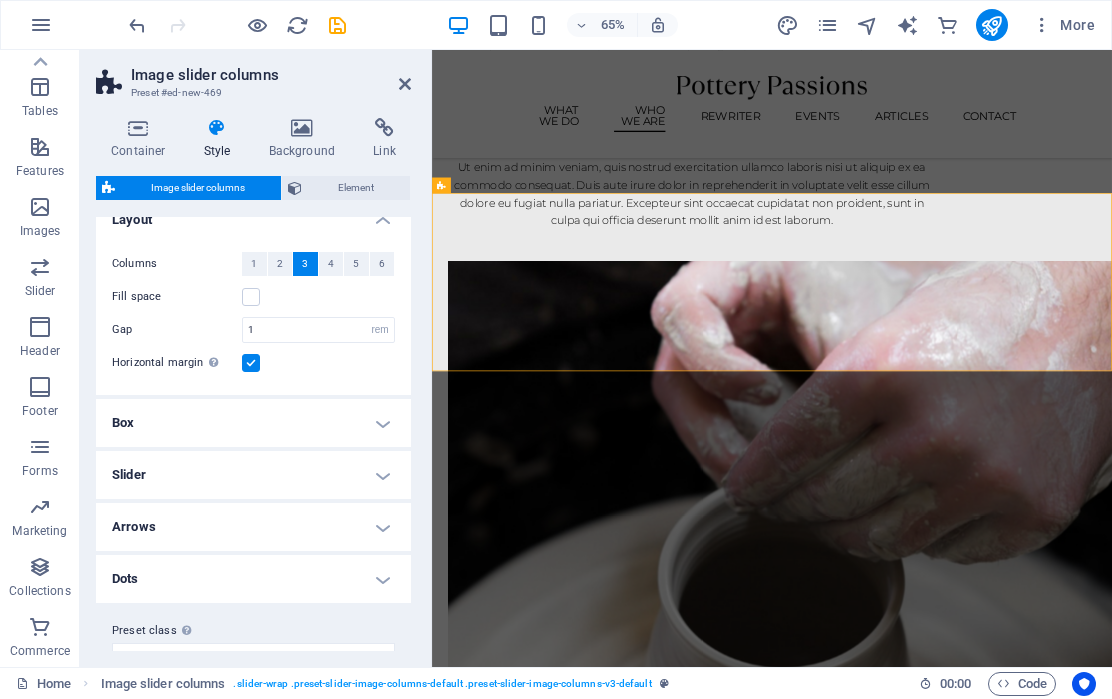 scroll, scrollTop: 23, scrollLeft: 0, axis: vertical 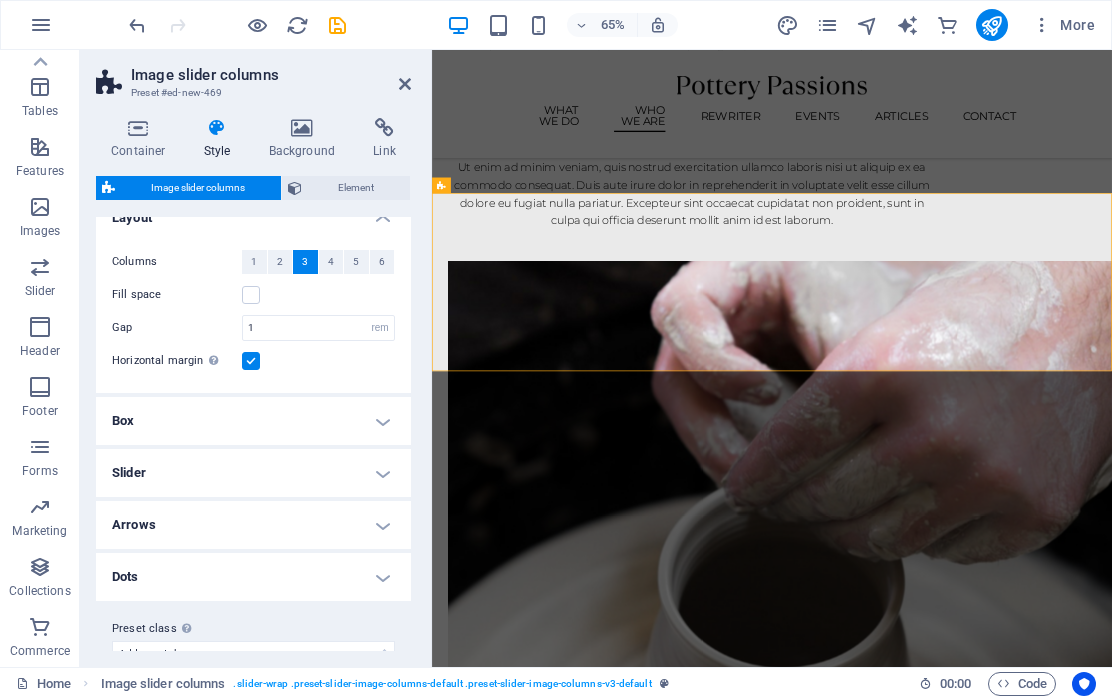 click on "Box" at bounding box center [253, 421] 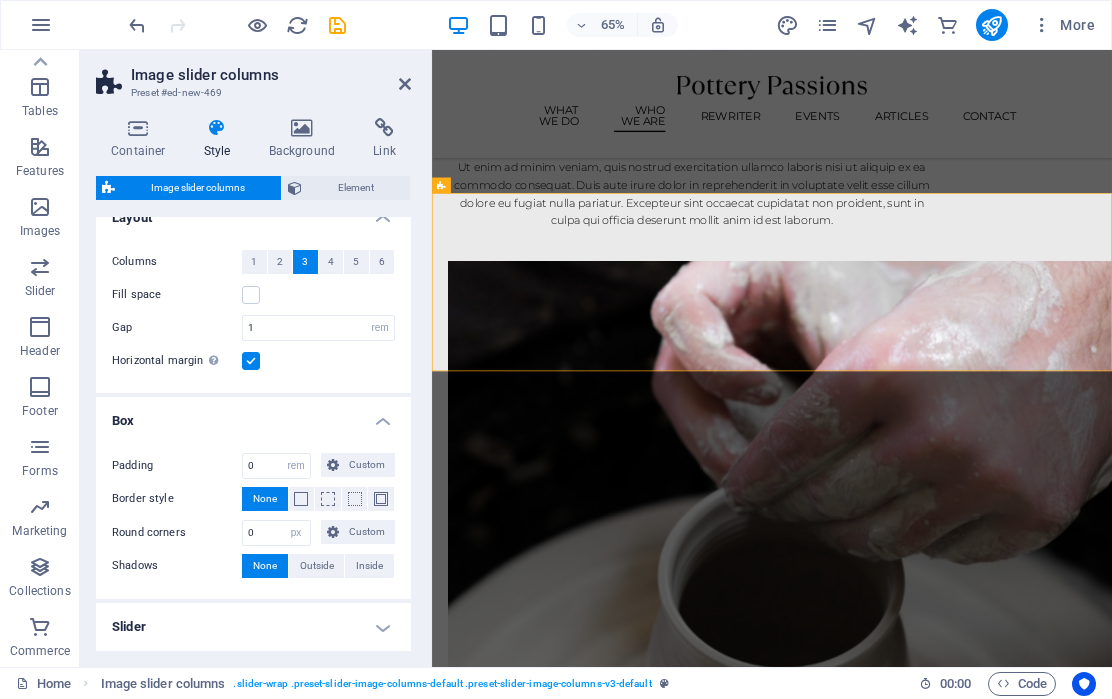 click on "Box" at bounding box center (253, 415) 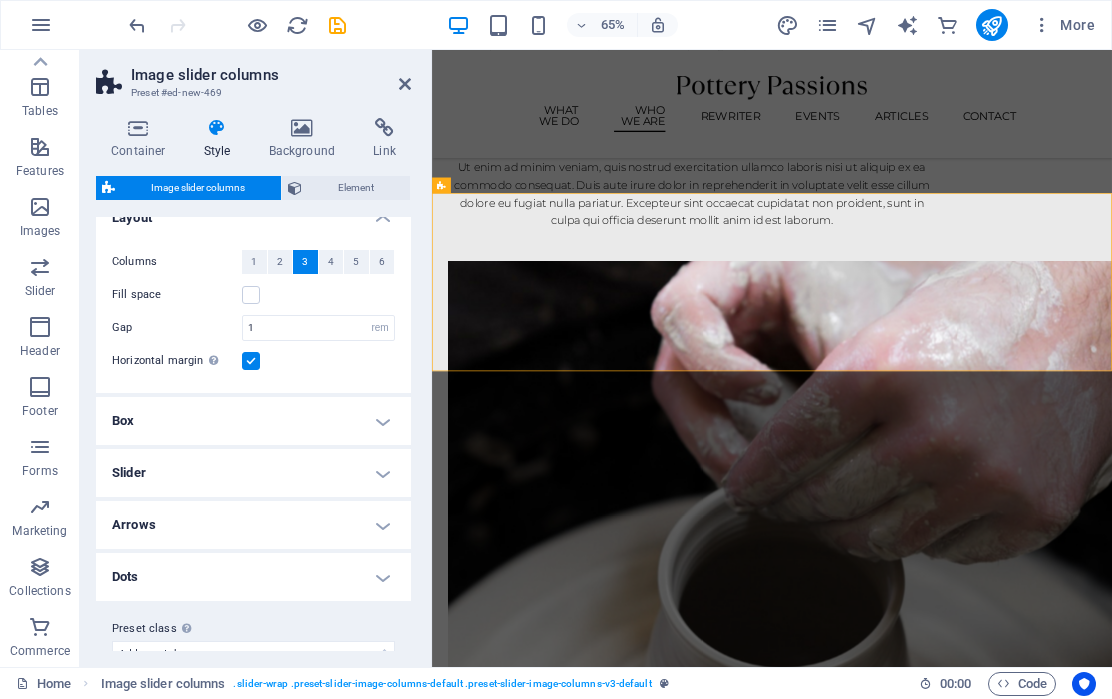 click on "Slider" at bounding box center (253, 473) 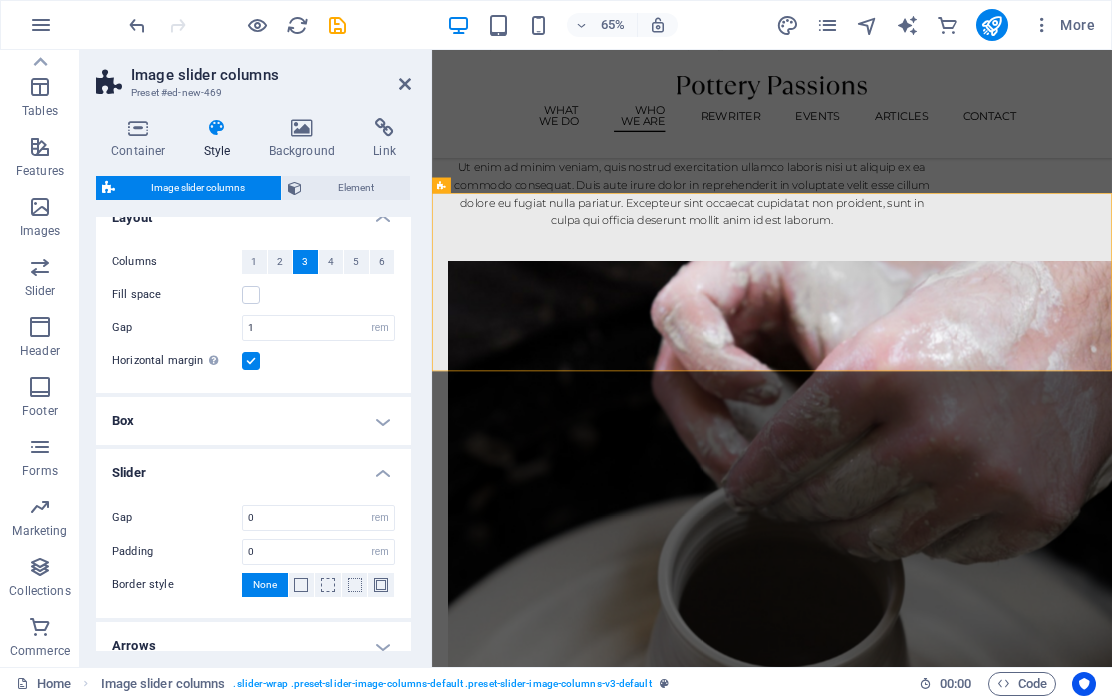 click on "Slider" at bounding box center (253, 467) 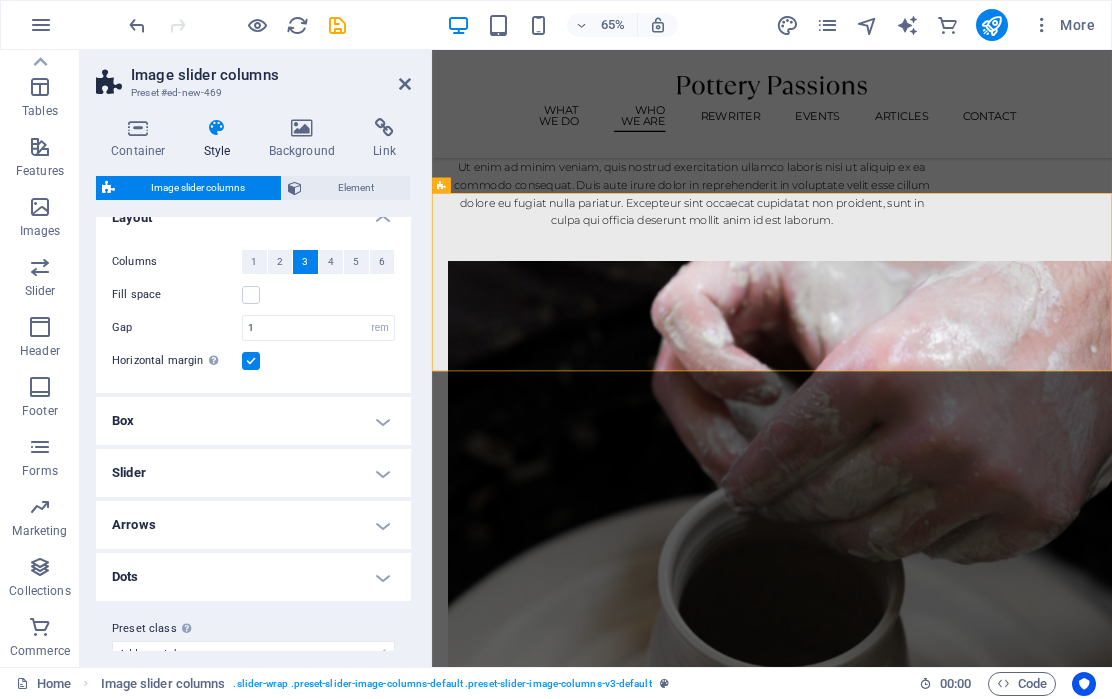 click on "Arrows" at bounding box center [253, 525] 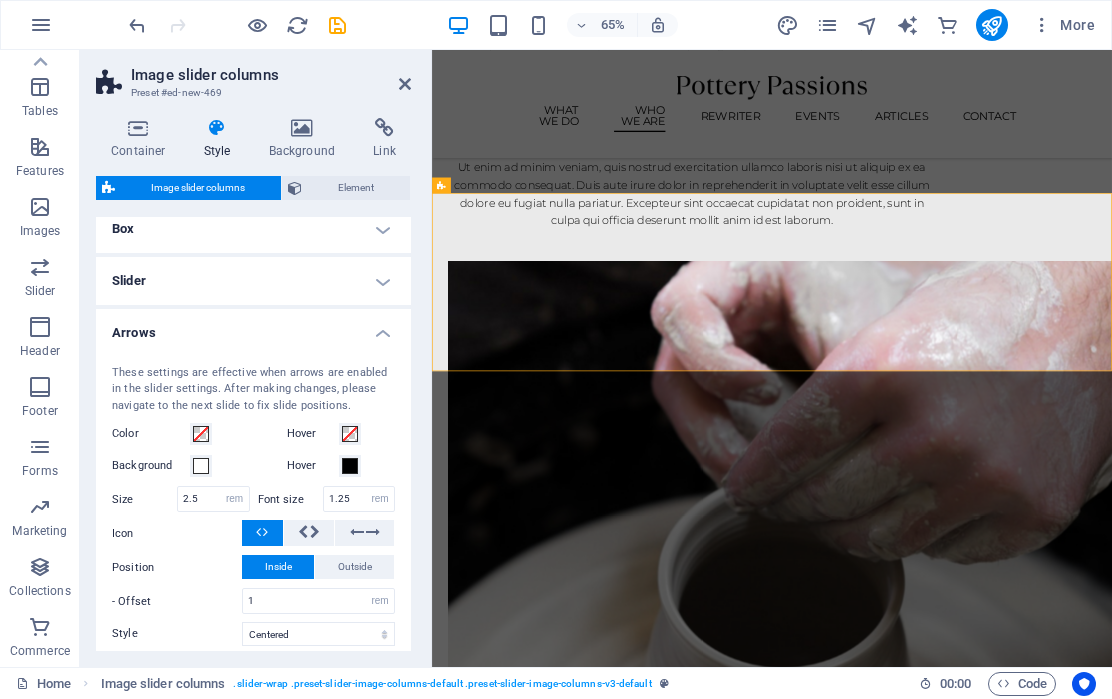 scroll, scrollTop: 223, scrollLeft: 0, axis: vertical 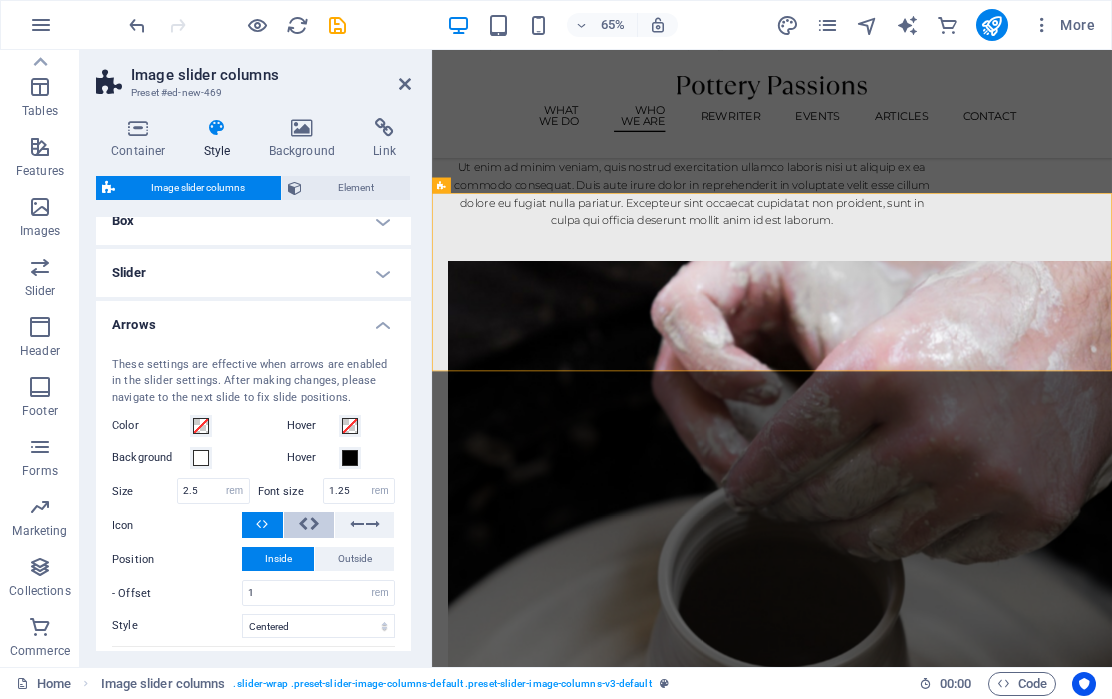 click at bounding box center [309, 525] 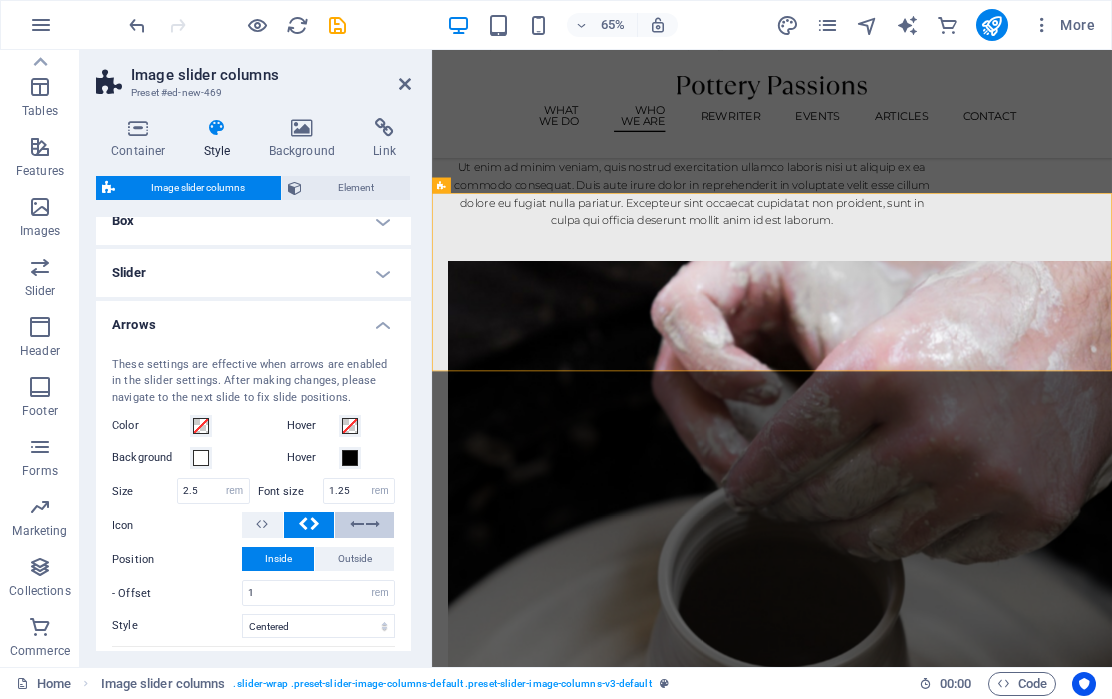 click at bounding box center [357, 524] 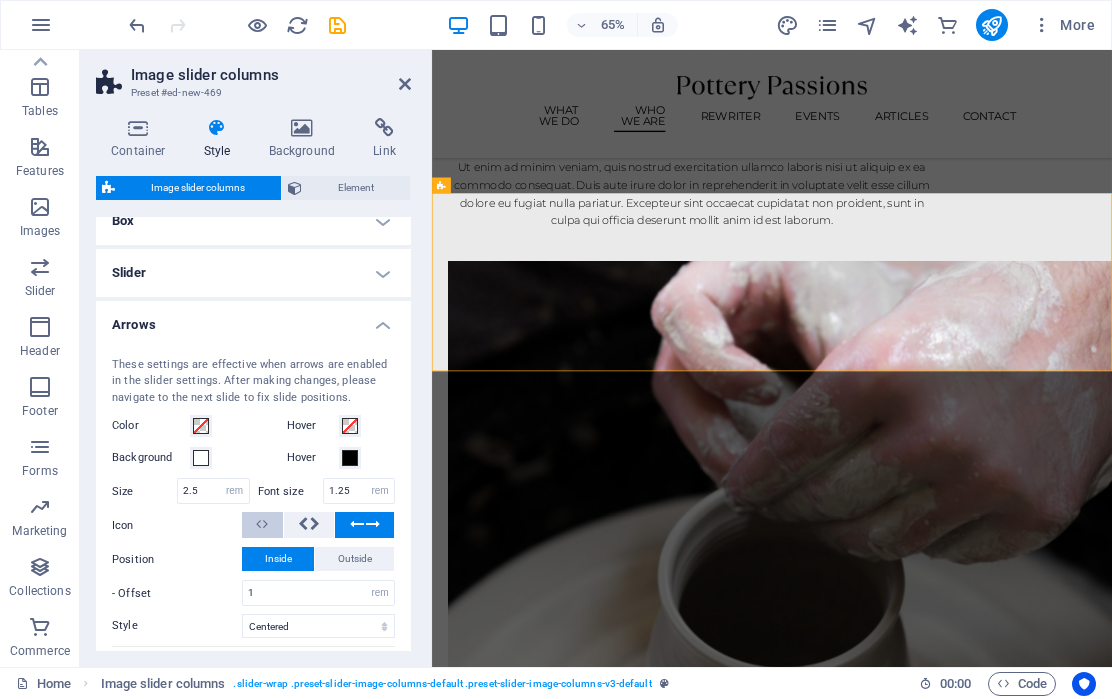 click at bounding box center (265, 524) 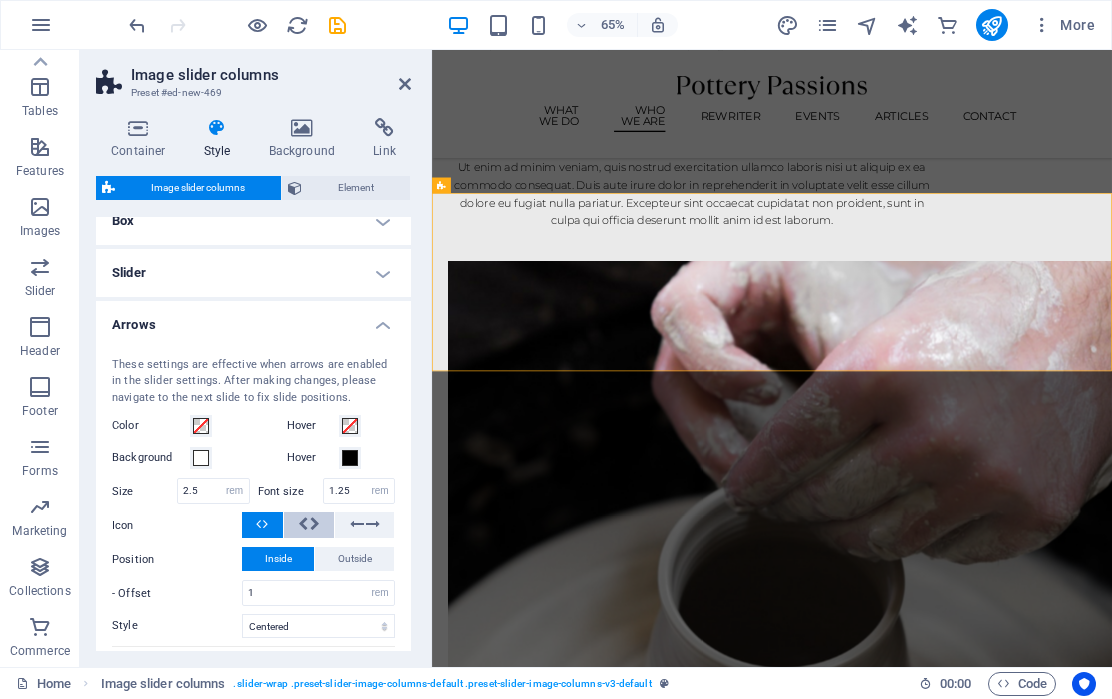 click at bounding box center [315, 524] 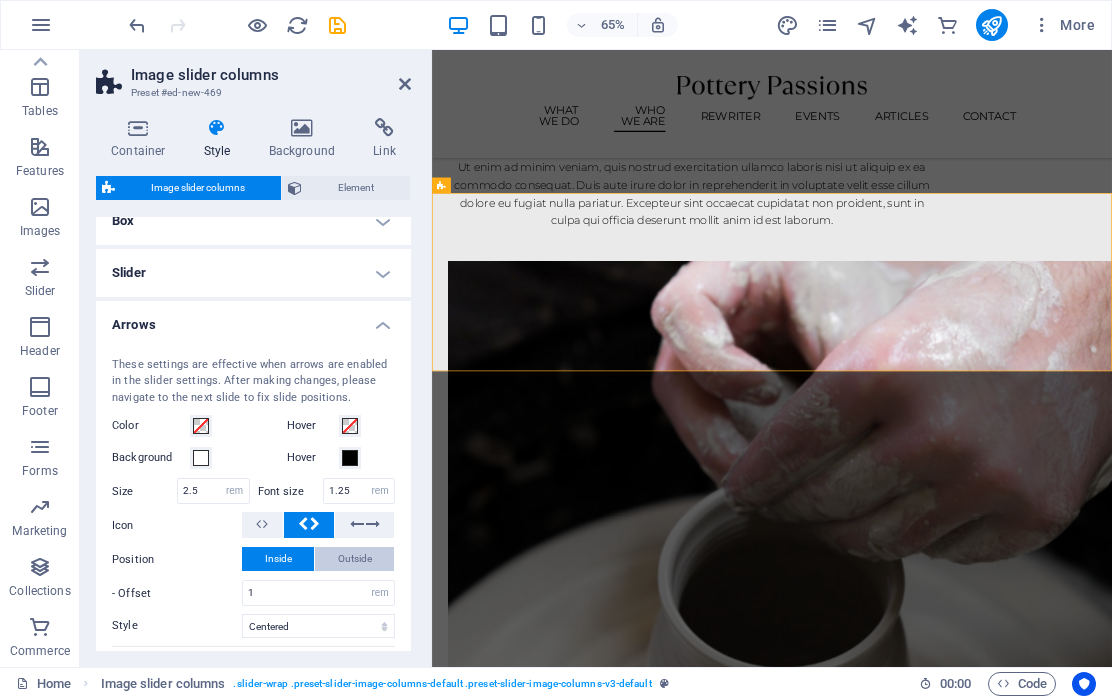 click on "Outside" at bounding box center [355, 559] 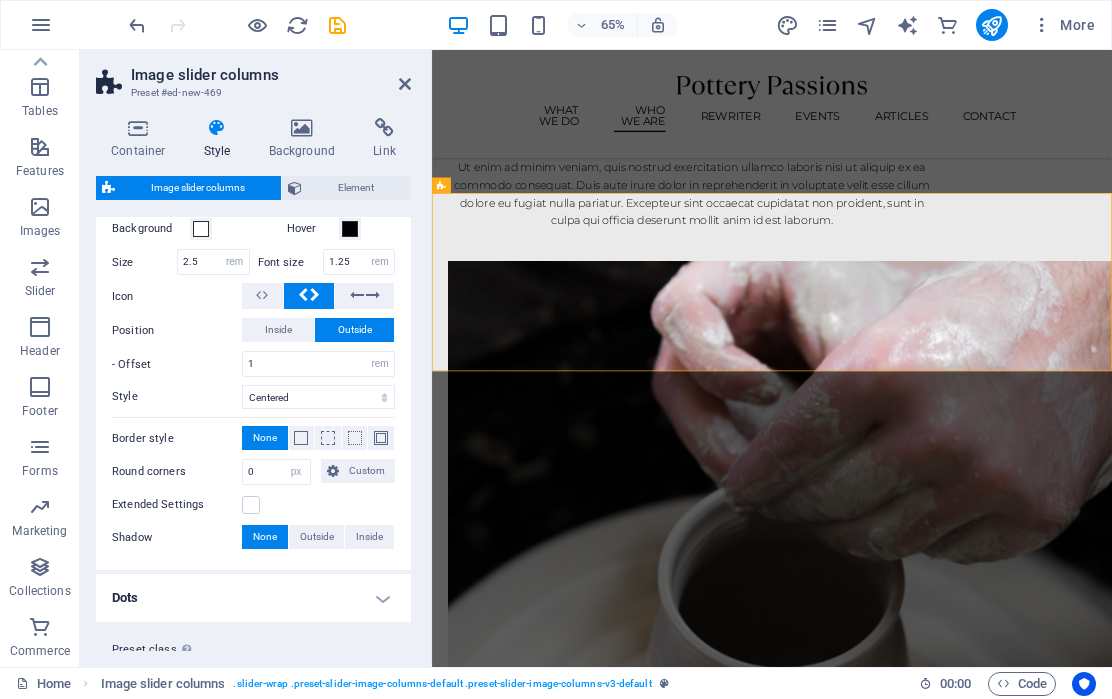 scroll, scrollTop: 447, scrollLeft: 0, axis: vertical 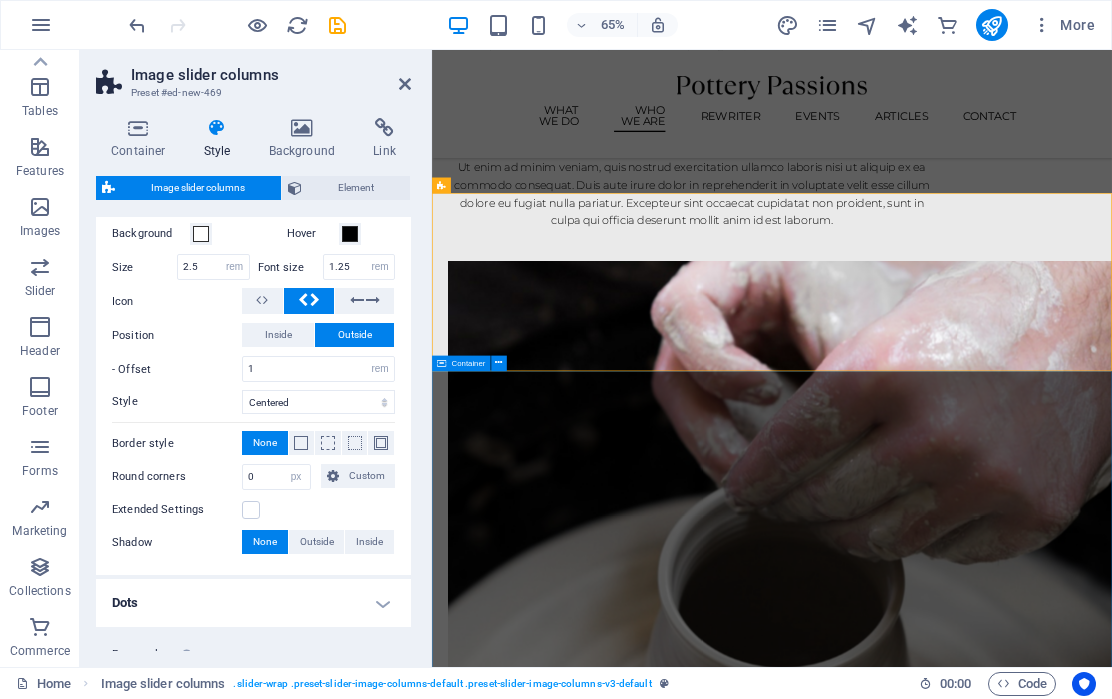 click on "Join Our Workshops Lorem ipsum dolor sit amet, consectetur adipiscing elit, sed do eiusmod tempor incididunt ut labore et dolore magna aliqua. Aperitivo & clay - [DATE] $[PRICE] Evening pottery workshop $[PRICE] Pottery class workshop $[PRICE] Vorherige Nächste" at bounding box center [955, 8182] 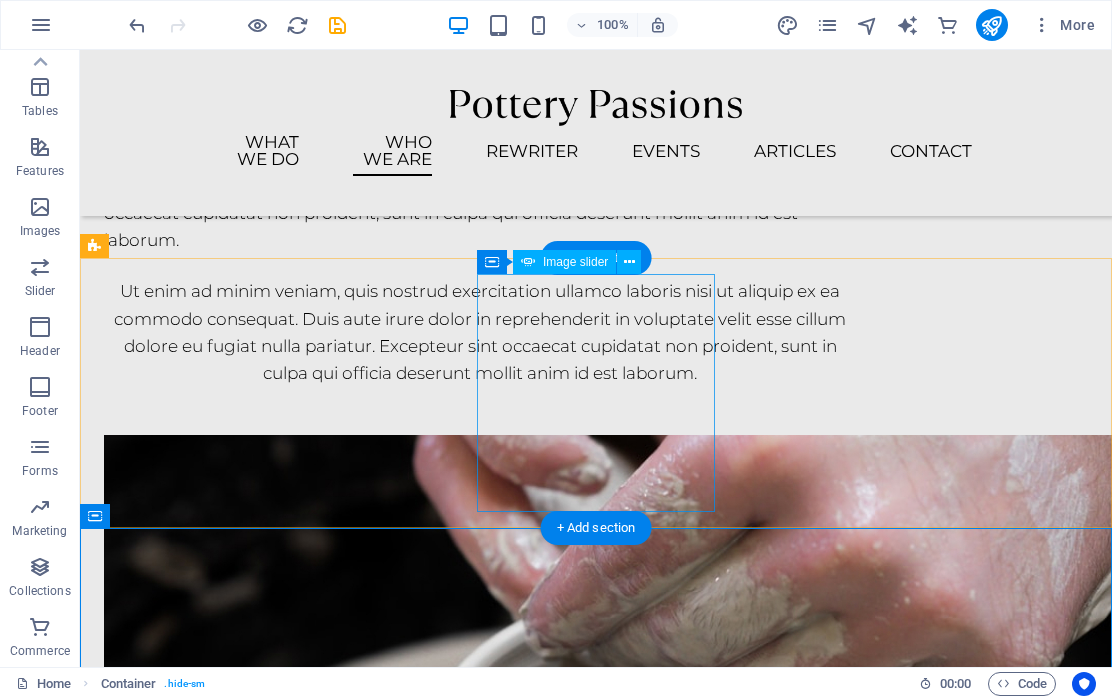 scroll, scrollTop: 3260, scrollLeft: 0, axis: vertical 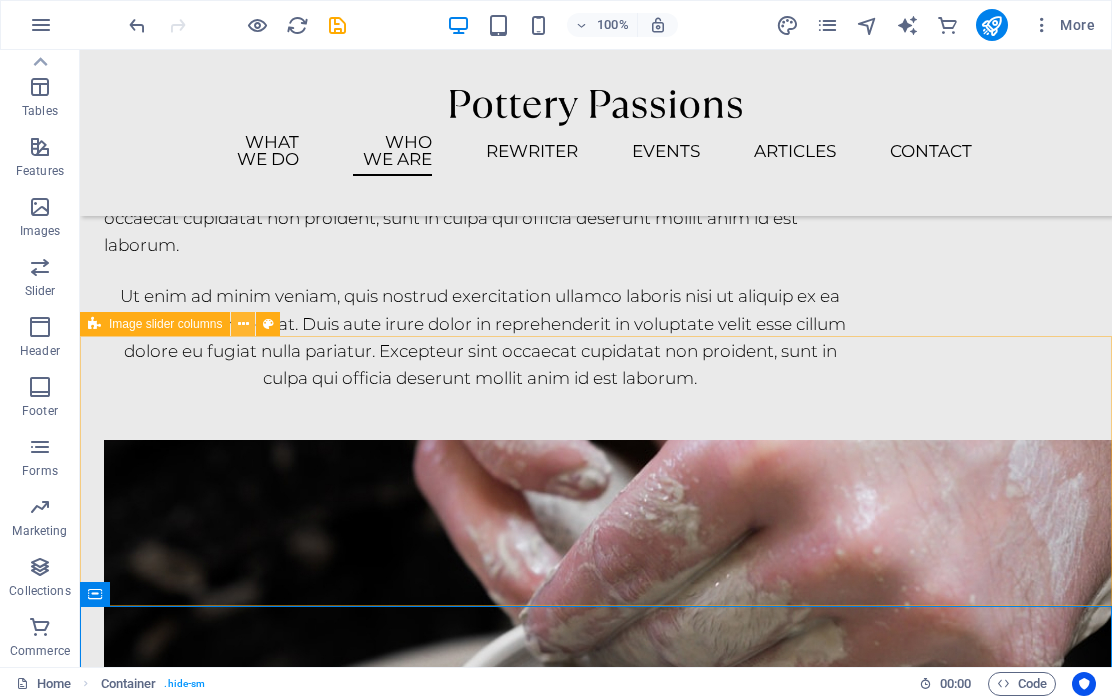 click at bounding box center (243, 324) 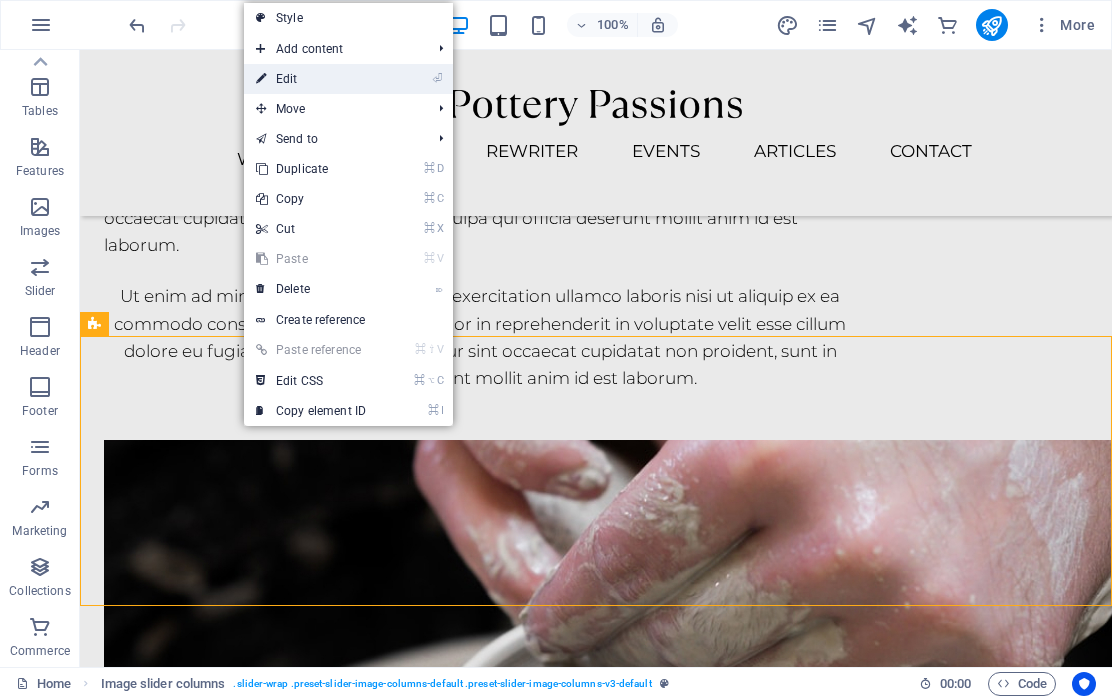 click on "⏎  Edit" at bounding box center [311, 79] 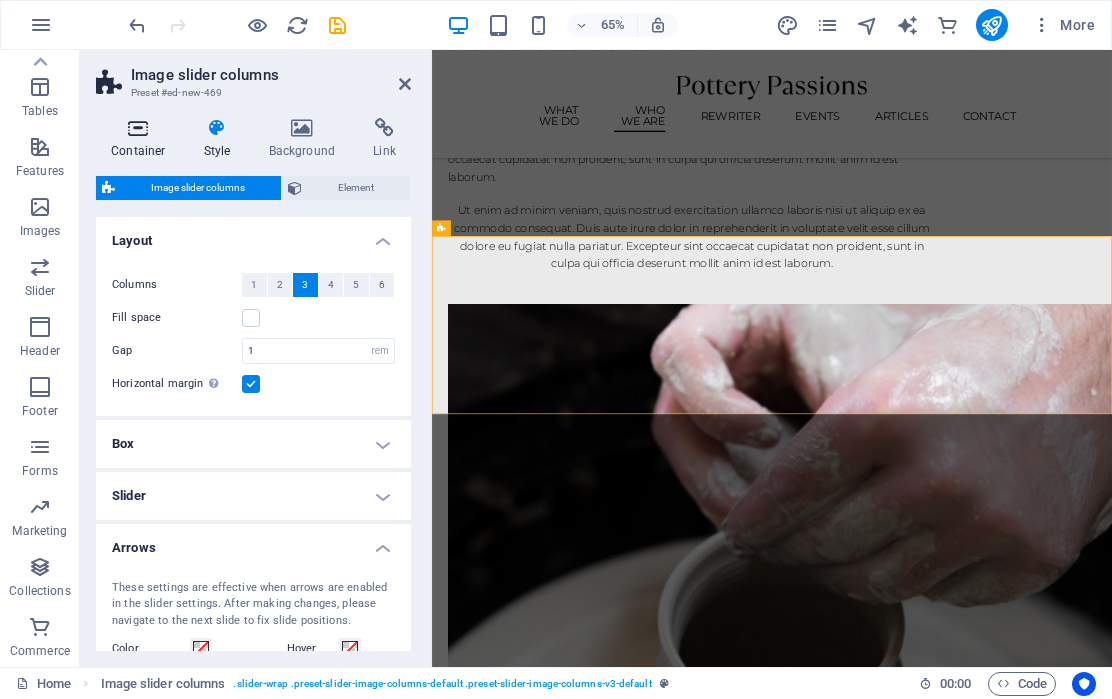 click on "Container" at bounding box center [142, 139] 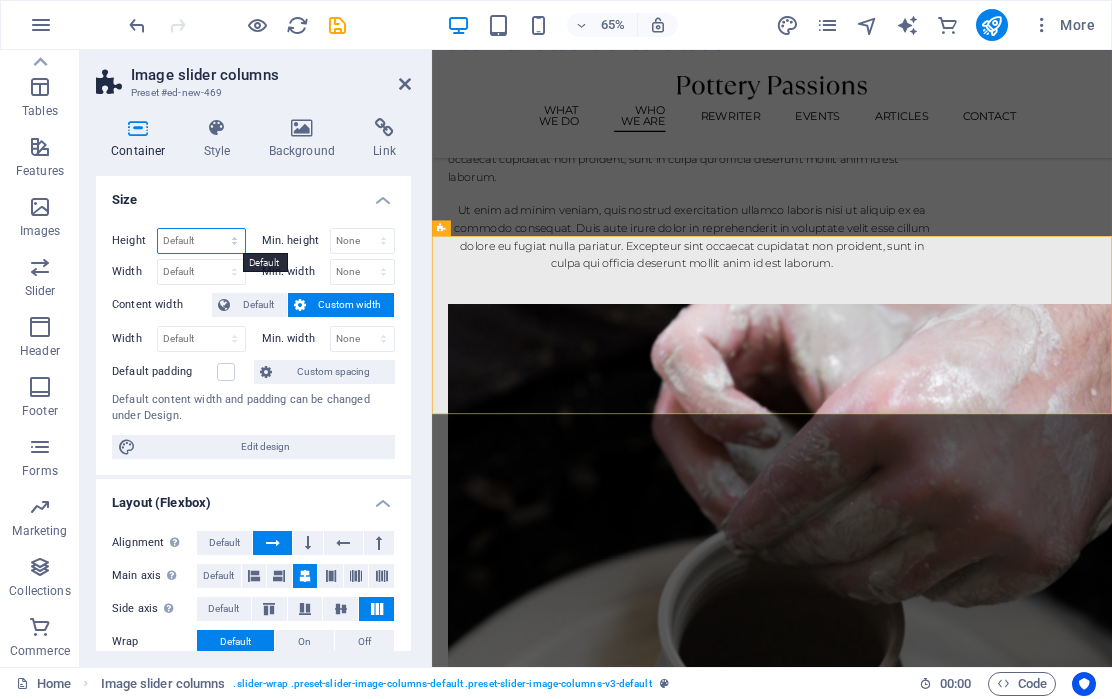 click on "Default px rem % vh vw" at bounding box center [201, 241] 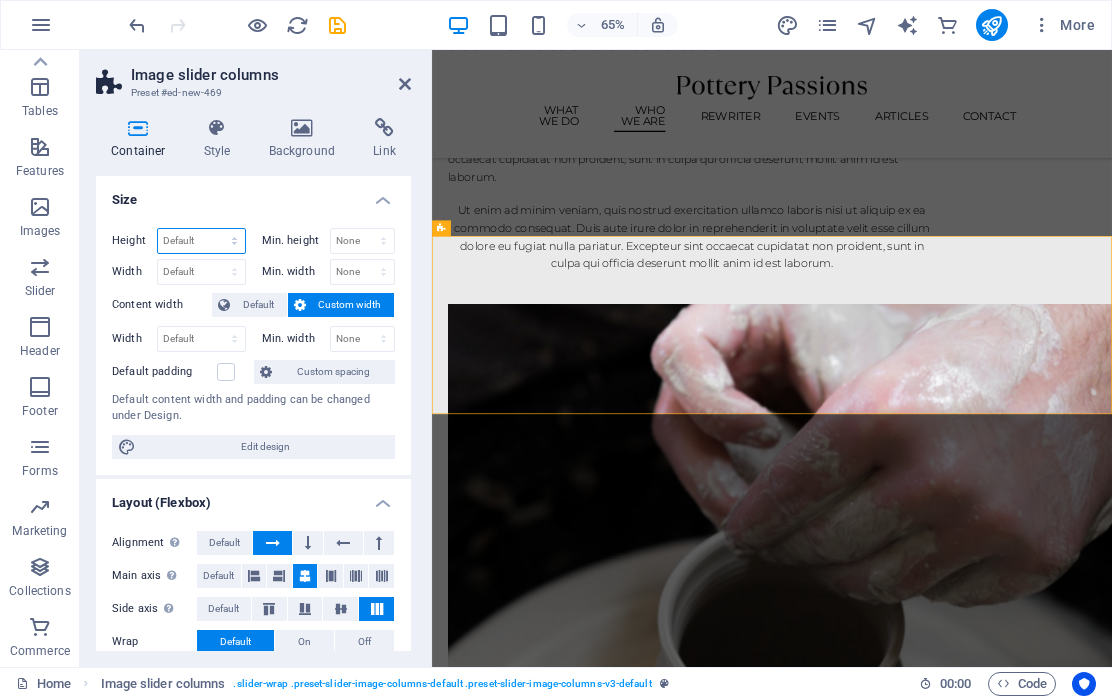select on "rem" 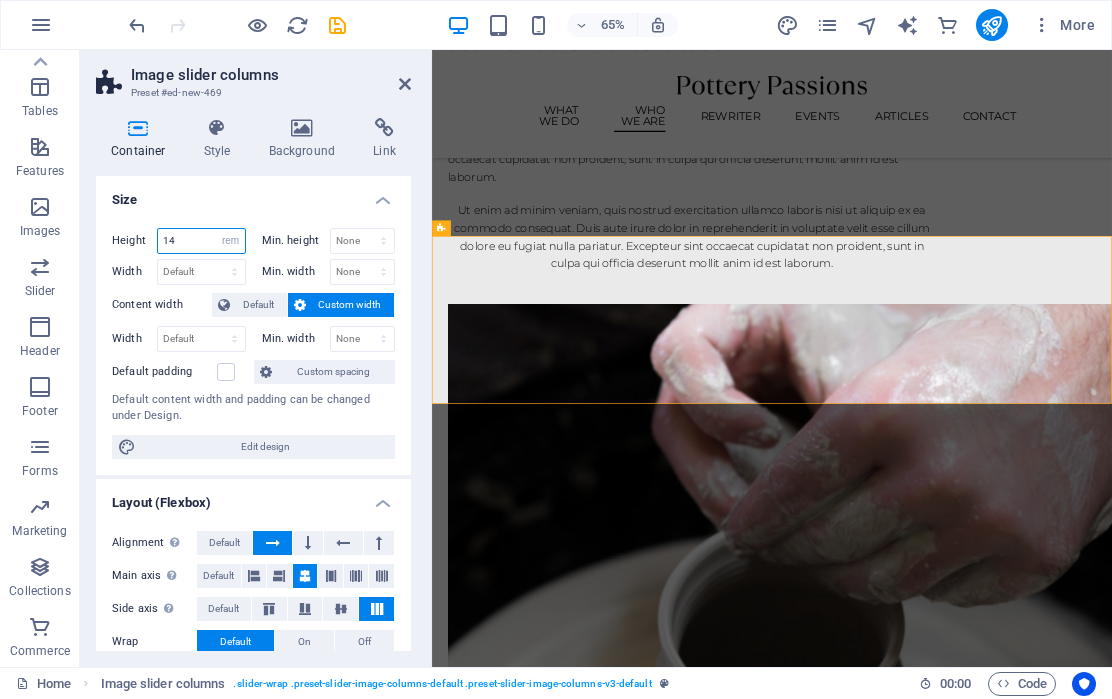 type on "14" 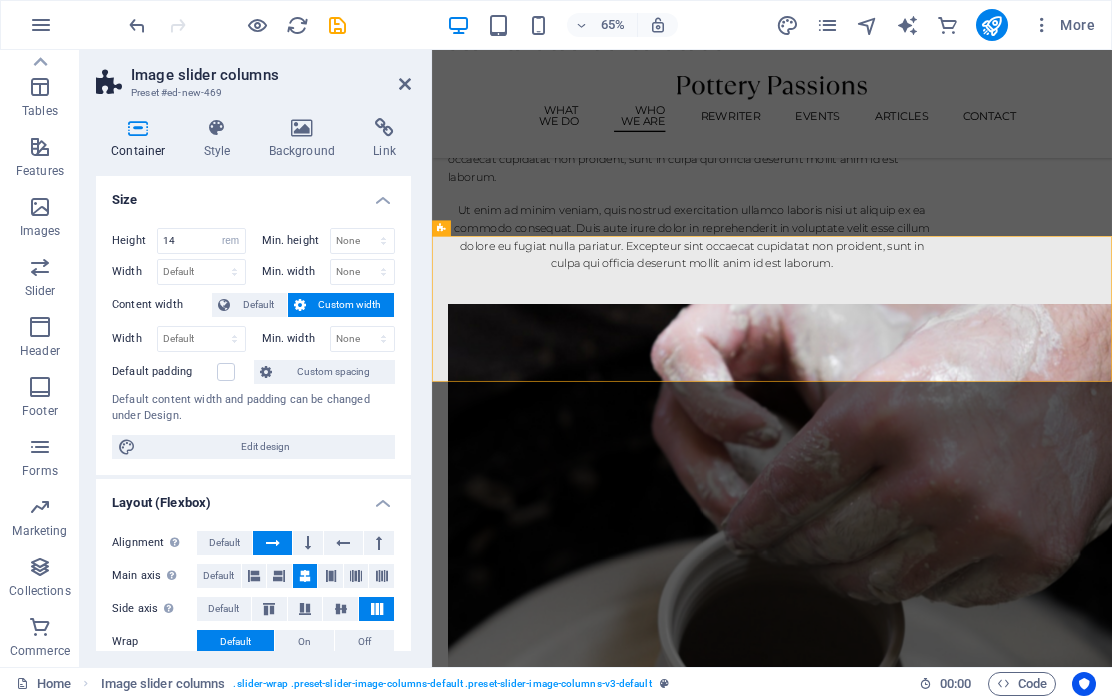 click on "Size" at bounding box center (253, 194) 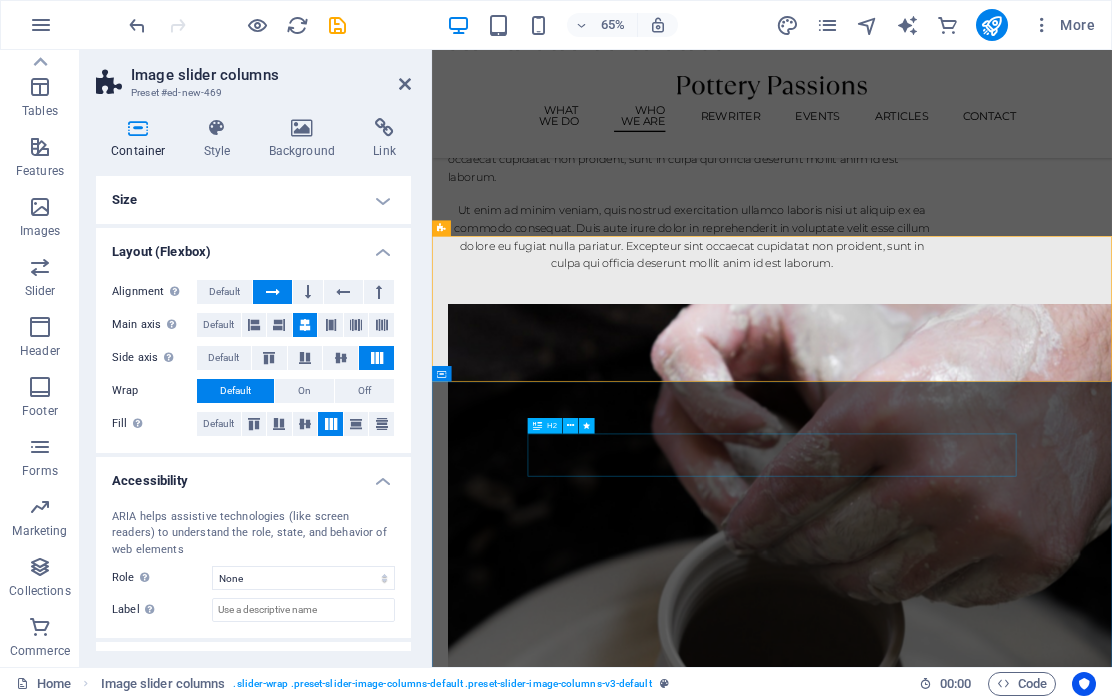 click on "Join Our Workshops" at bounding box center (955, 3368) 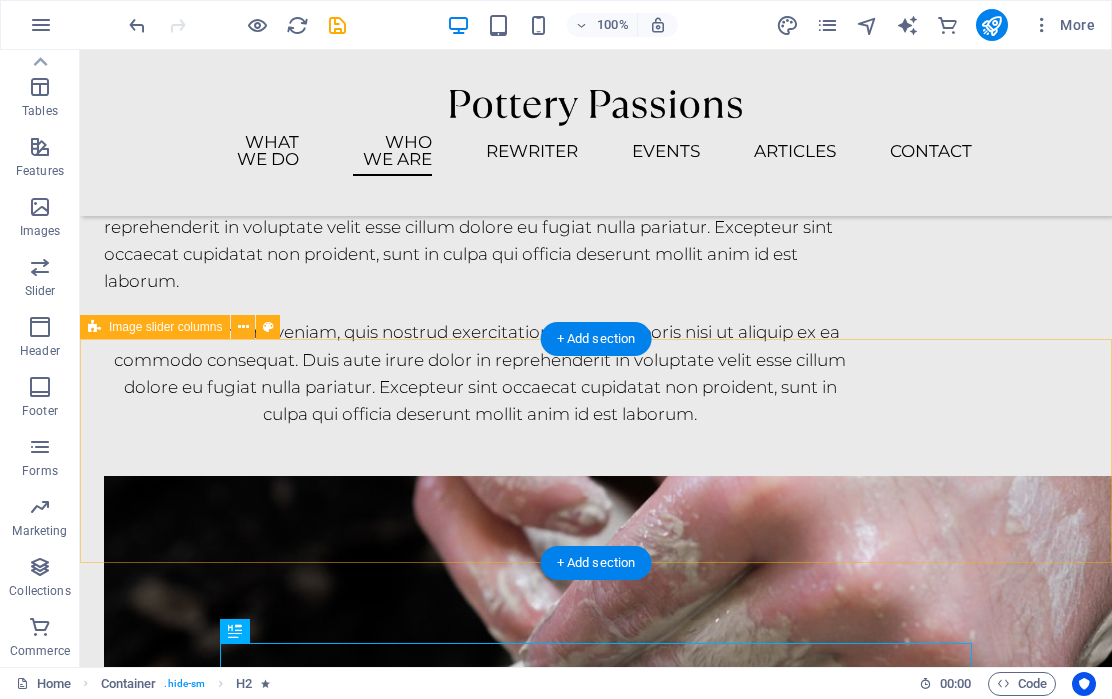 scroll, scrollTop: 3220, scrollLeft: 0, axis: vertical 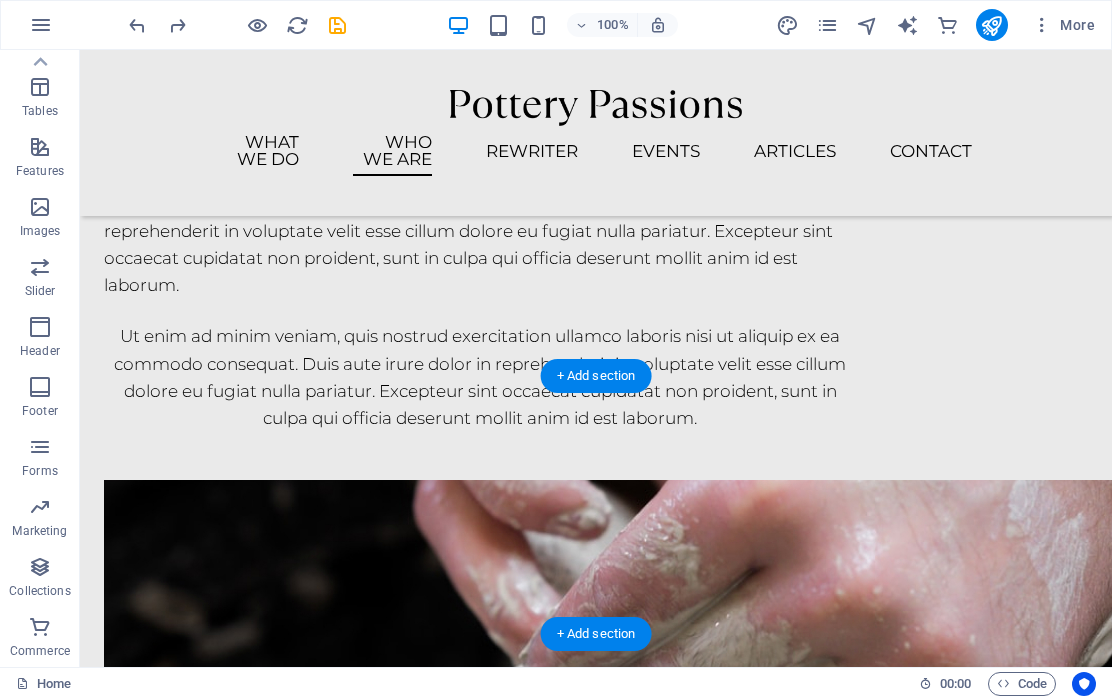 click at bounding box center (215, 3206) 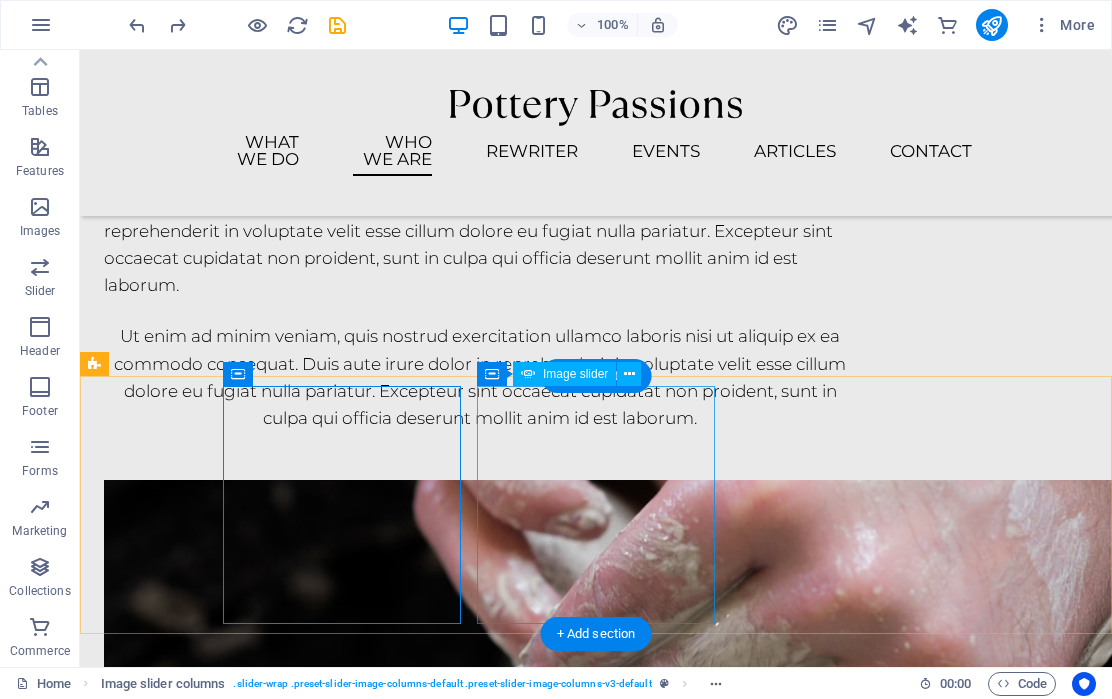 click at bounding box center (215, 3769) 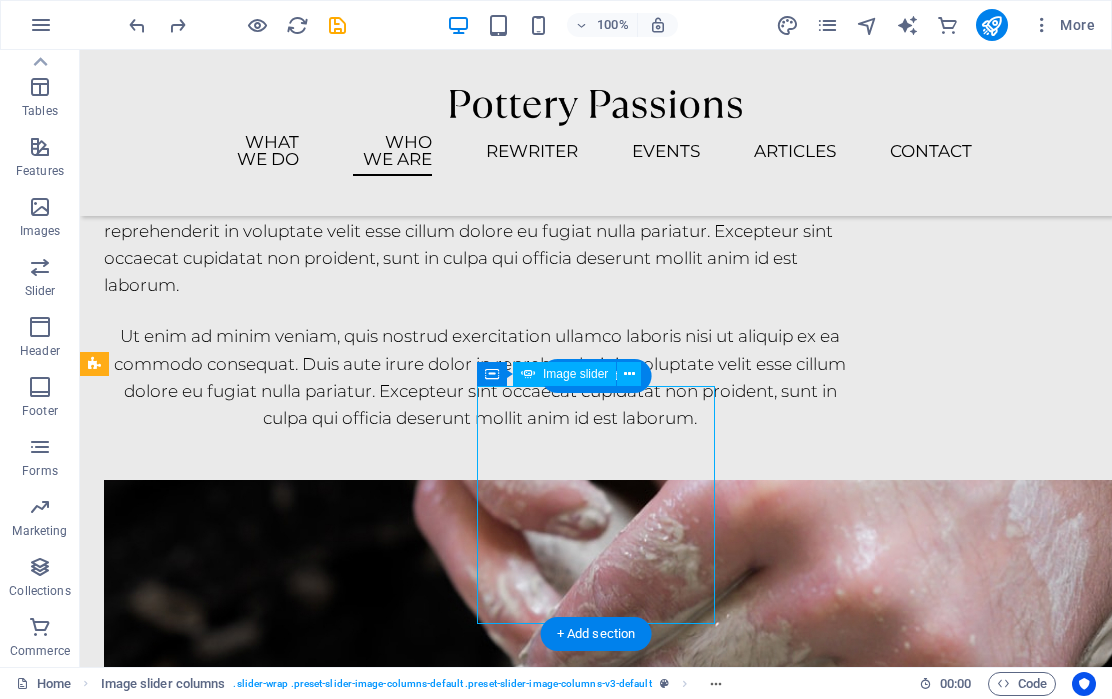 click at bounding box center (215, 3769) 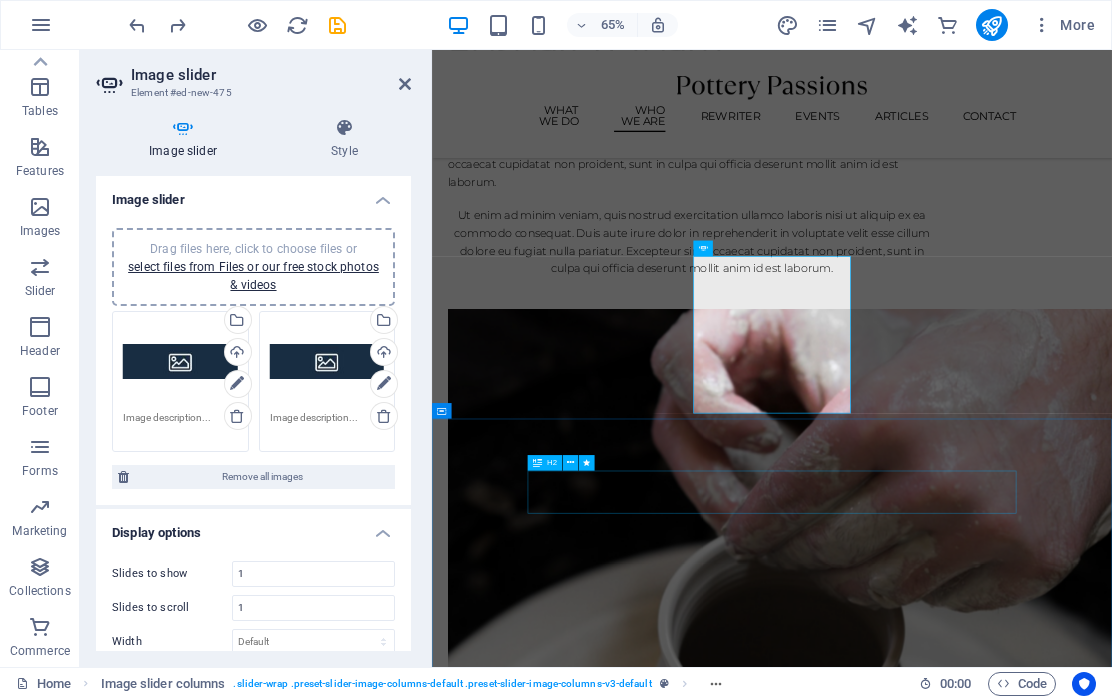 scroll, scrollTop: 3261, scrollLeft: 0, axis: vertical 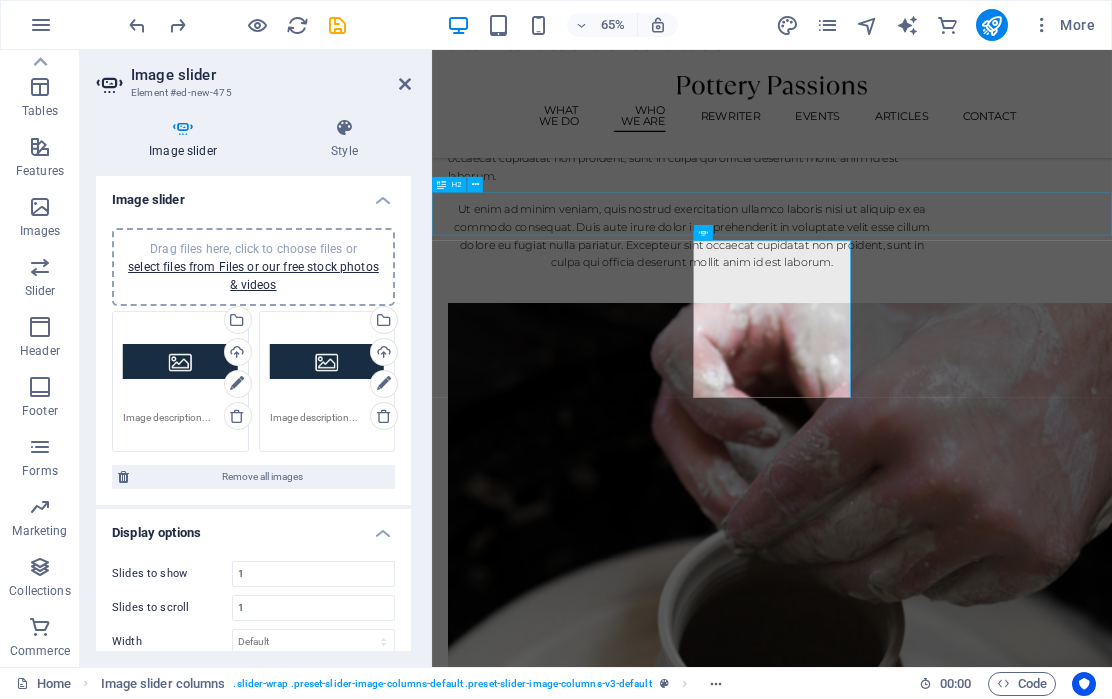 click on "Dr [LAST] (Research Lead) [FIRST] is a Lecturer and UKRI Future Leaders Fellow at the University of Edinburgh, where his research draws together poetic and creative theory, literacy and education research, and cognitive psychology and neuroscience. He is also an award-winning poet and literary translator Headline Lorem ipsum dolor sit amet, consectetuer adipiscing elit. Aenean commodo ligula eget dolor. Lorem ipsum dolor sit amet. Headline Lorem ipsum dolor sit amet, consectetuer adipiscing elit. Aenean commodo ligula eget dolor. Lorem ipsum dolor sit amet." at bounding box center [955, 2137] 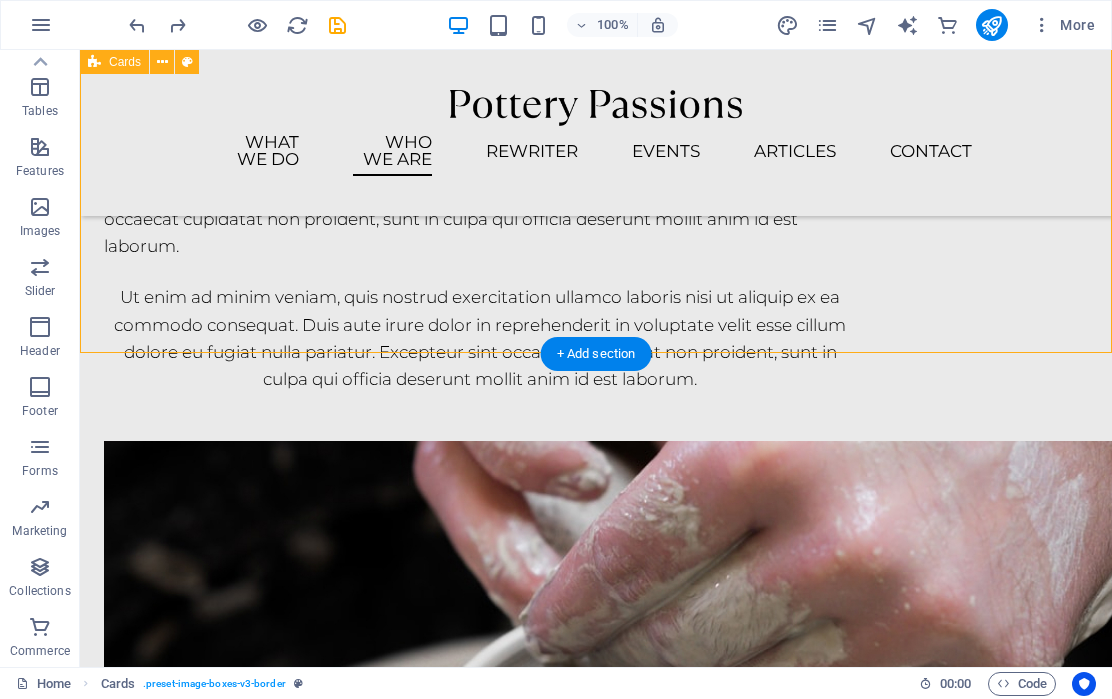 scroll, scrollTop: 3263, scrollLeft: 0, axis: vertical 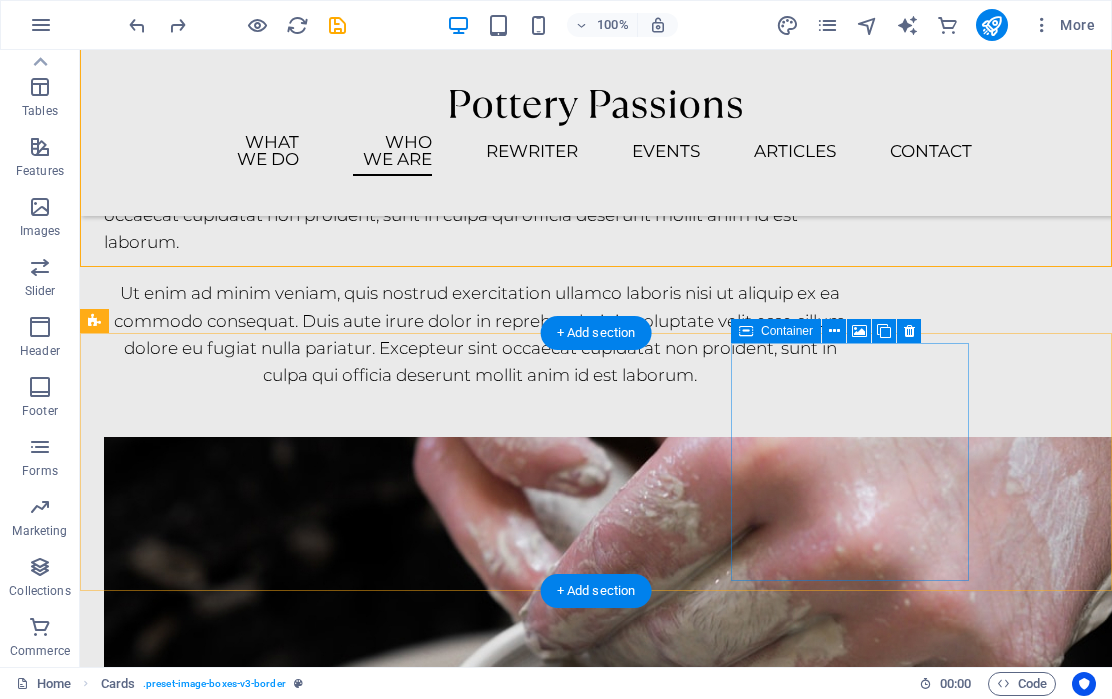 click on "Drop content here or  Add elements  Paste clipboard" at bounding box center (215, 6425) 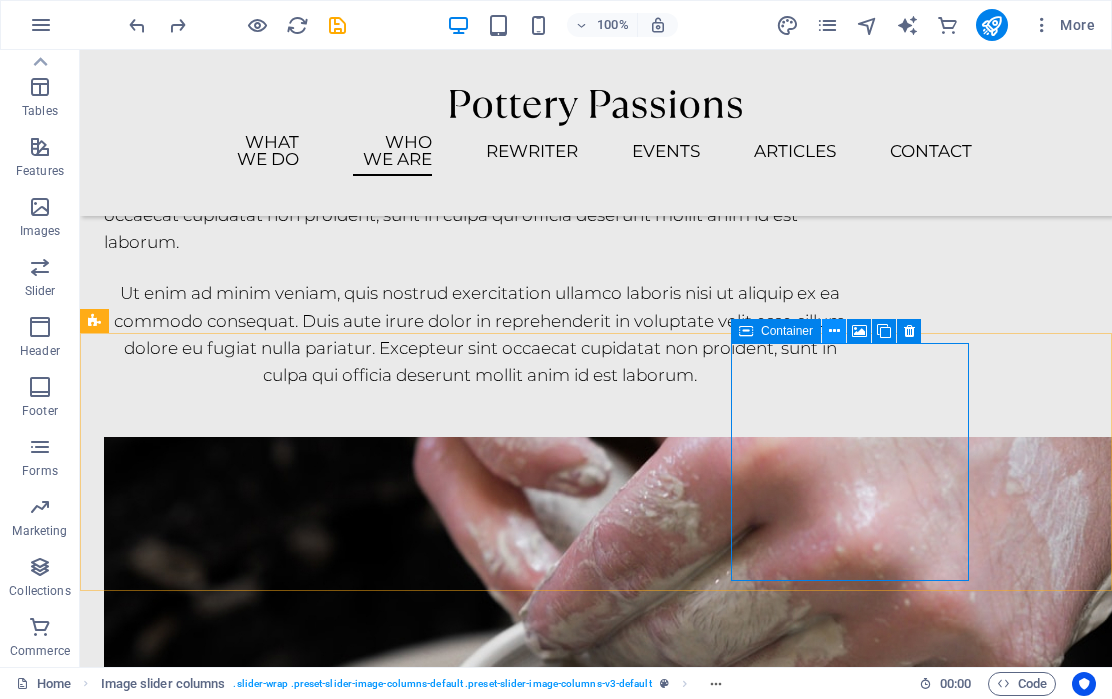 click at bounding box center [834, 331] 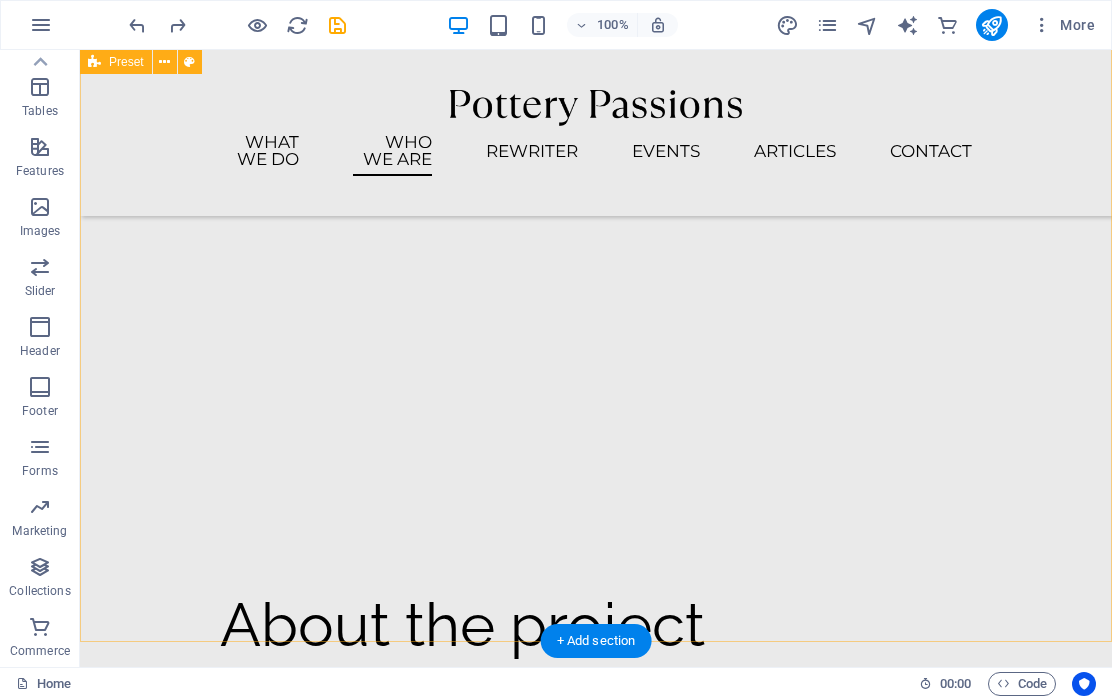 scroll, scrollTop: 1961, scrollLeft: 0, axis: vertical 